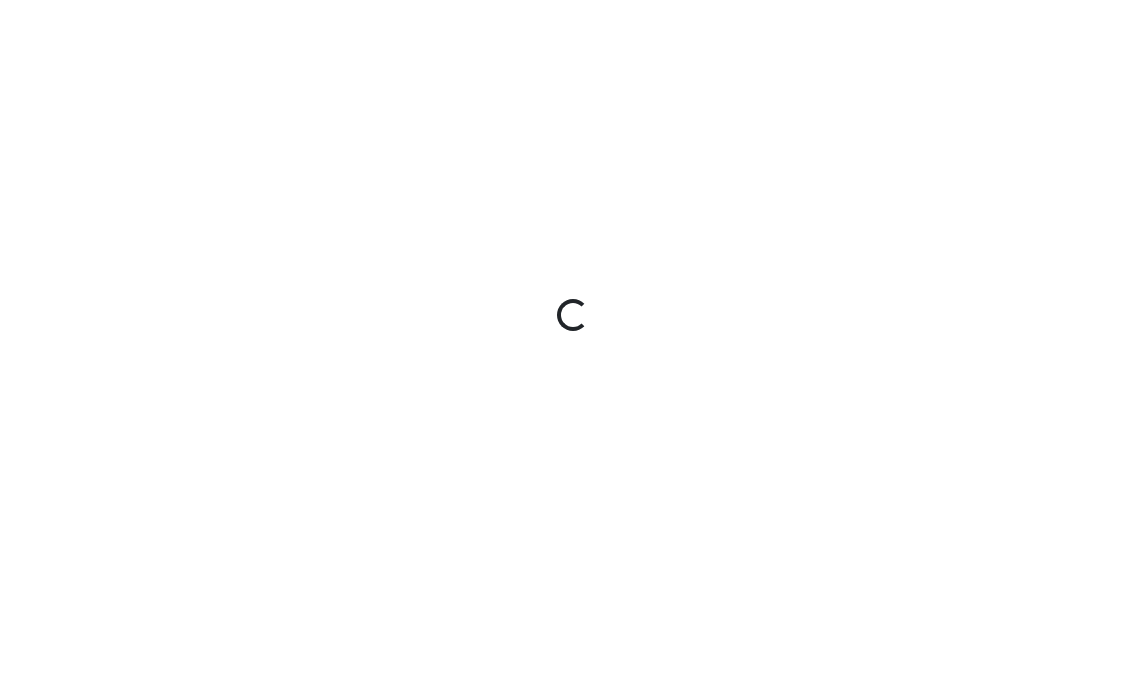 scroll, scrollTop: 0, scrollLeft: 0, axis: both 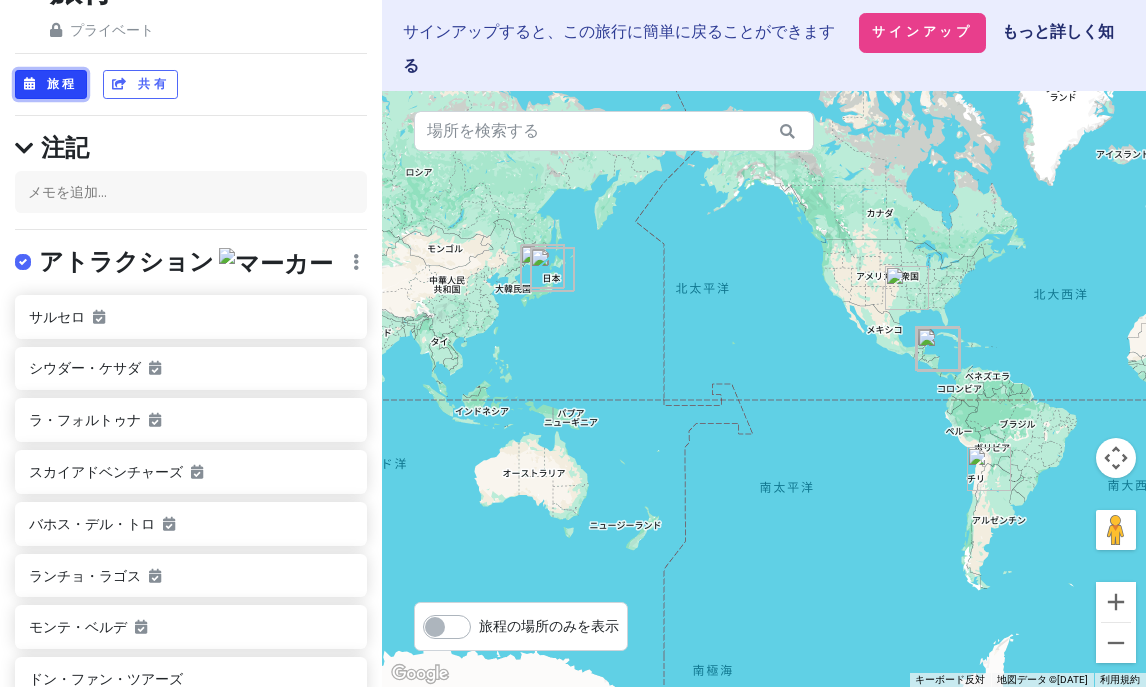 click on "旅程" at bounding box center (62, 84) 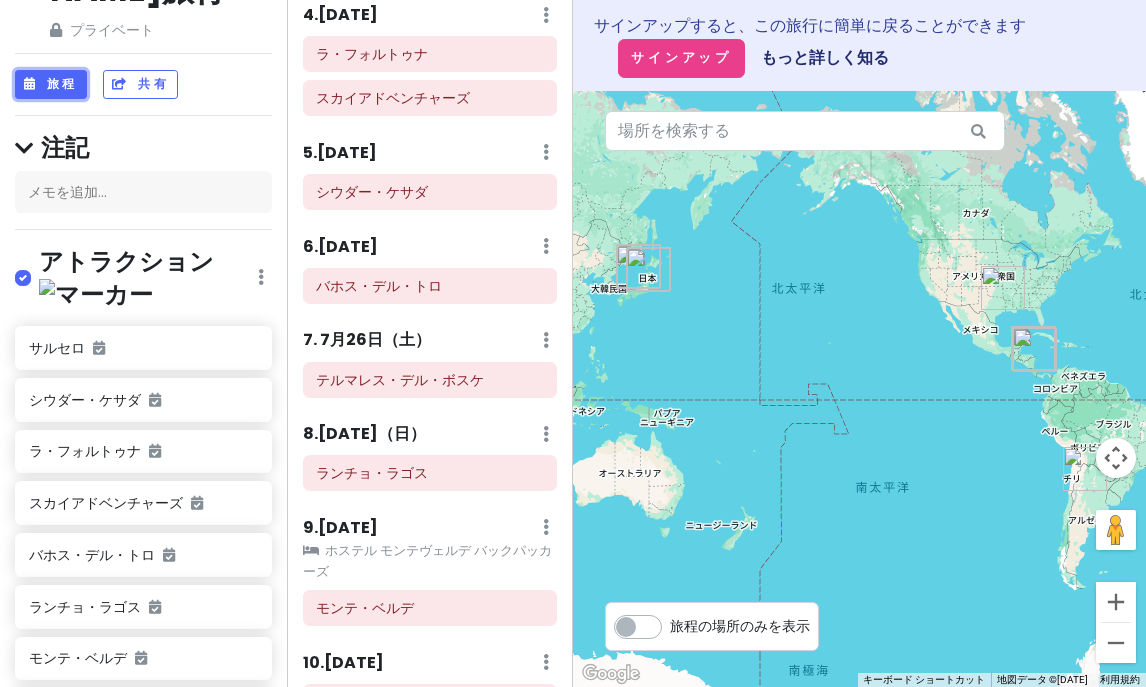 scroll, scrollTop: 727, scrollLeft: 0, axis: vertical 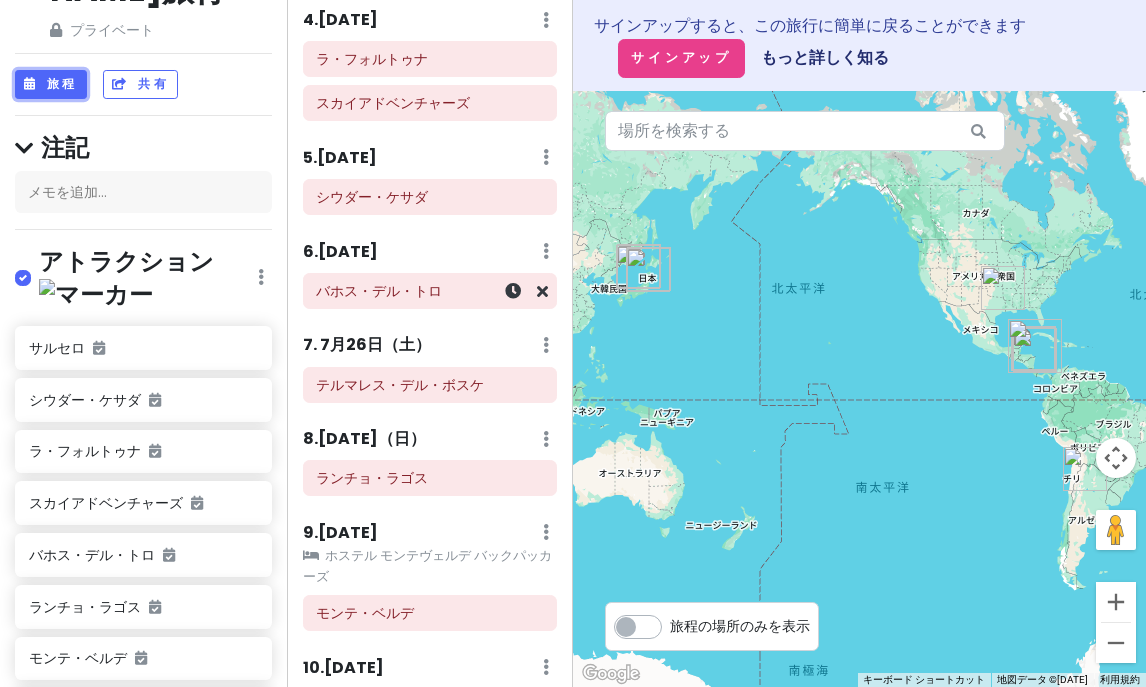 click on "バホス・デル・トロ" at bounding box center [430, 291] 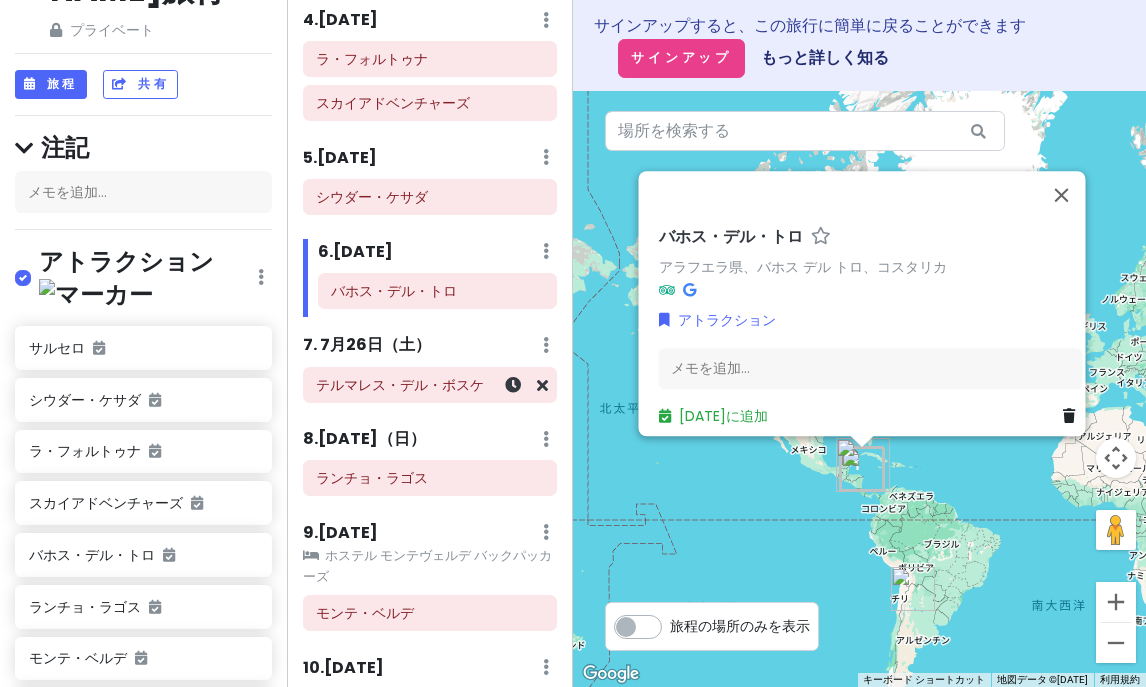click on "テルマレス・デル・ボスケ" at bounding box center [400, 385] 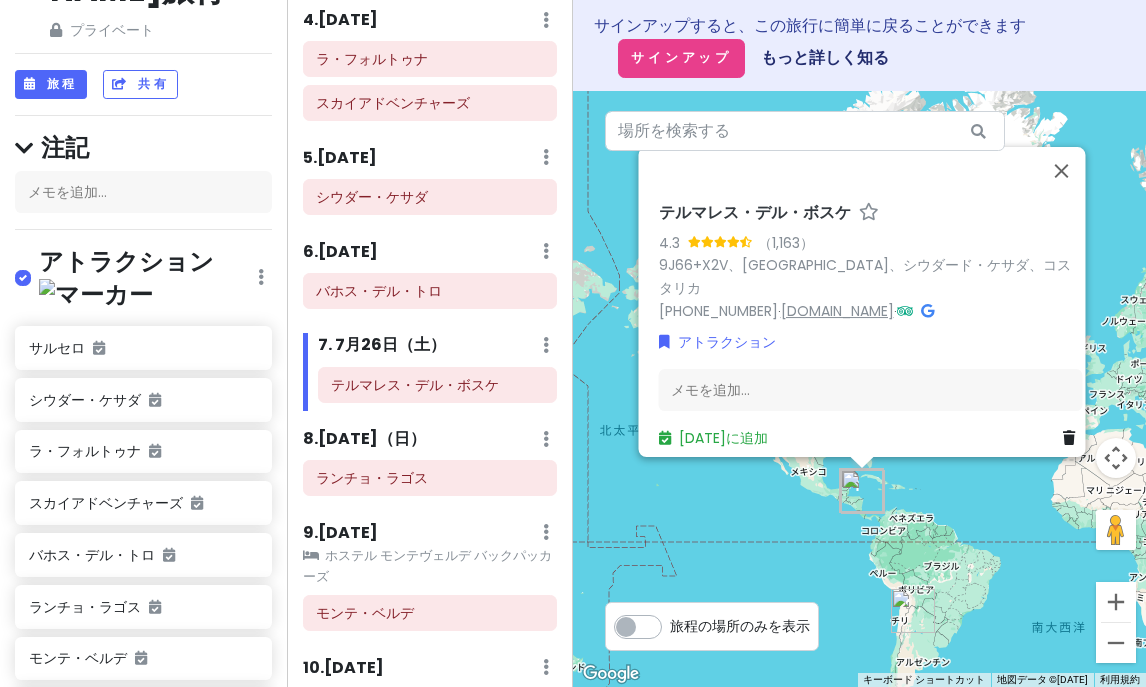 click on "[DOMAIN_NAME]" at bounding box center (836, 311) 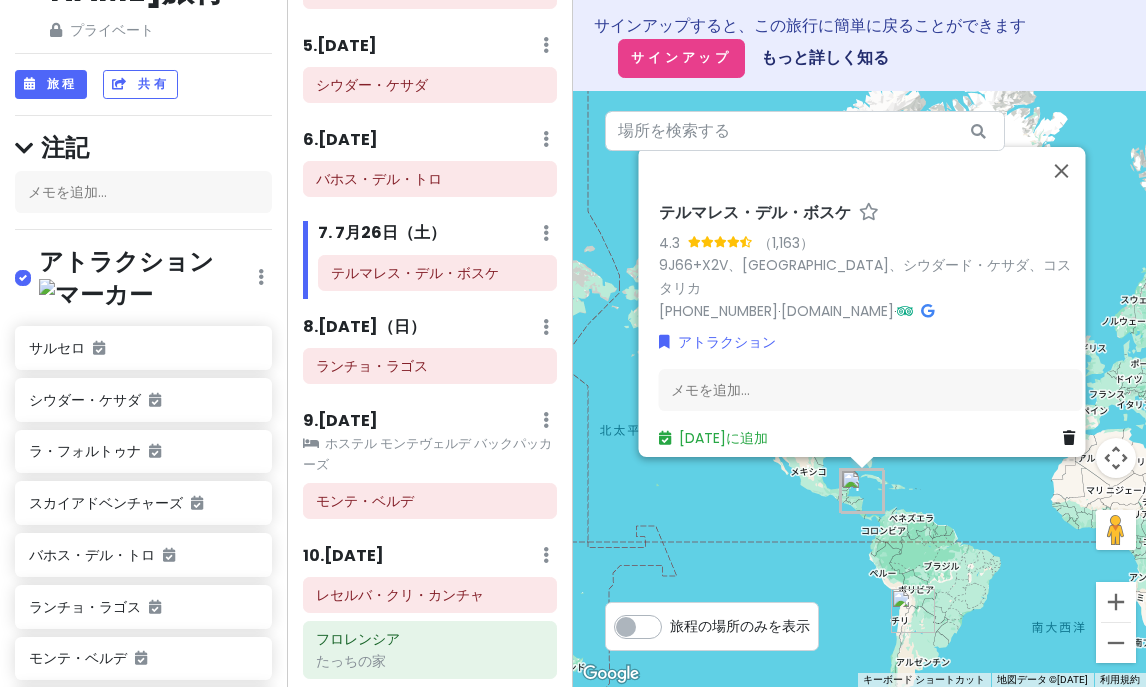 scroll, scrollTop: 846, scrollLeft: 0, axis: vertical 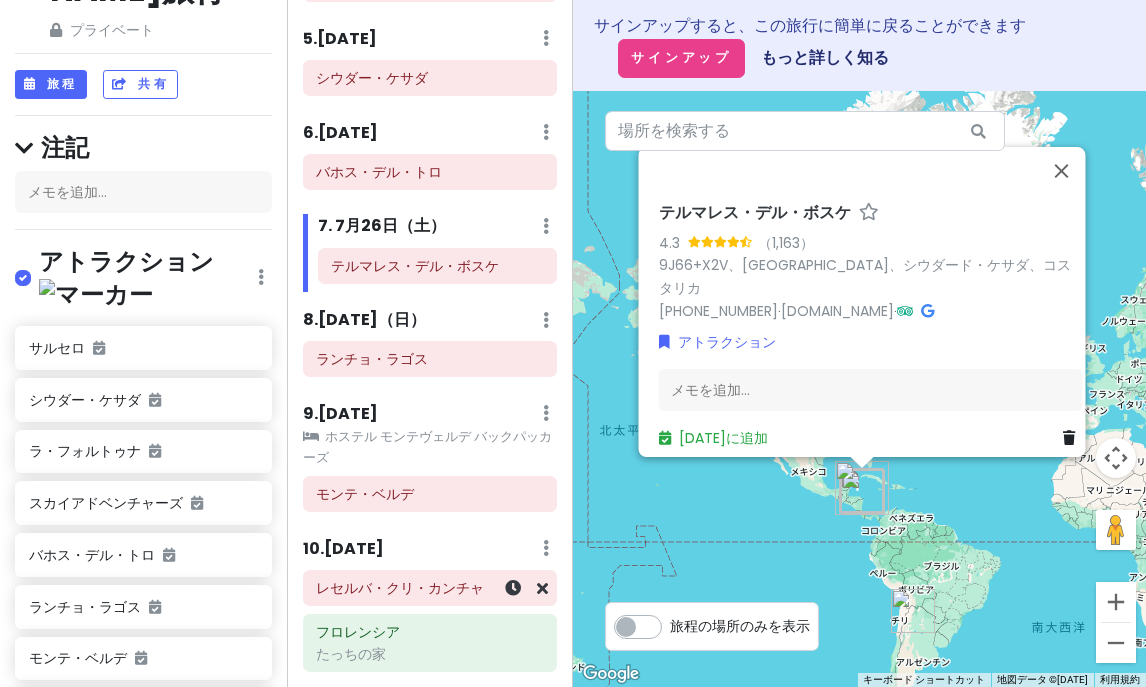 click on "レセルバ・クリ・カンチャ" at bounding box center (400, 588) 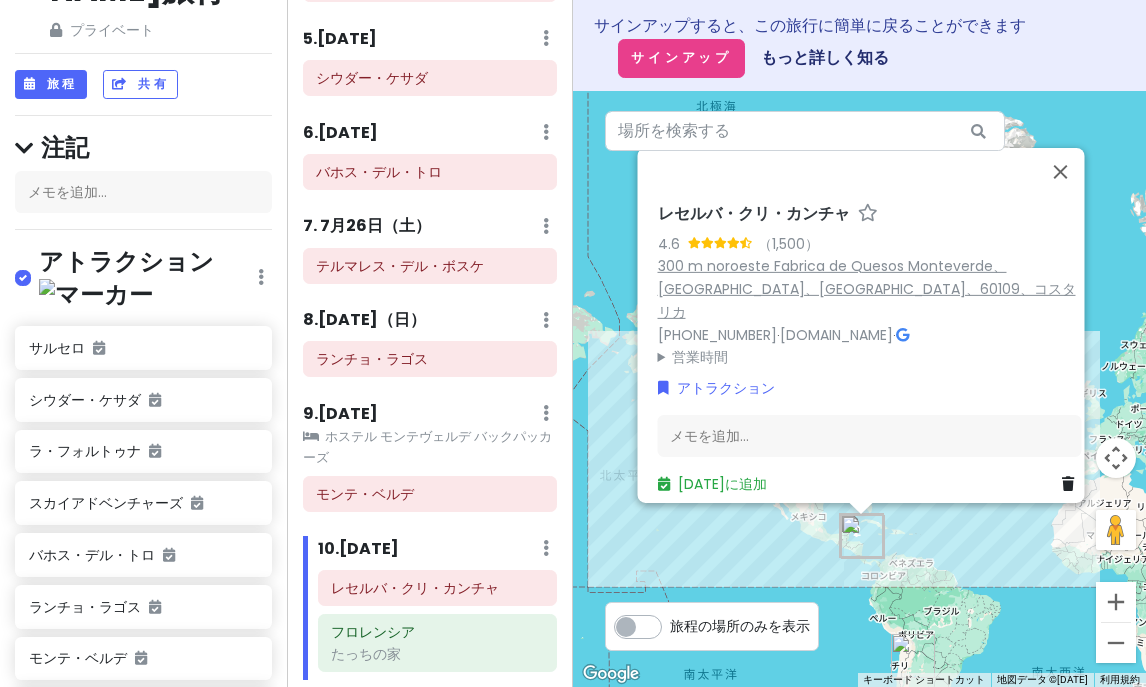 click on "300 m noroeste Fabrica de Quesos Monteverde、[GEOGRAPHIC_DATA]、[GEOGRAPHIC_DATA]、60109、コスタリカ" at bounding box center [866, 289] 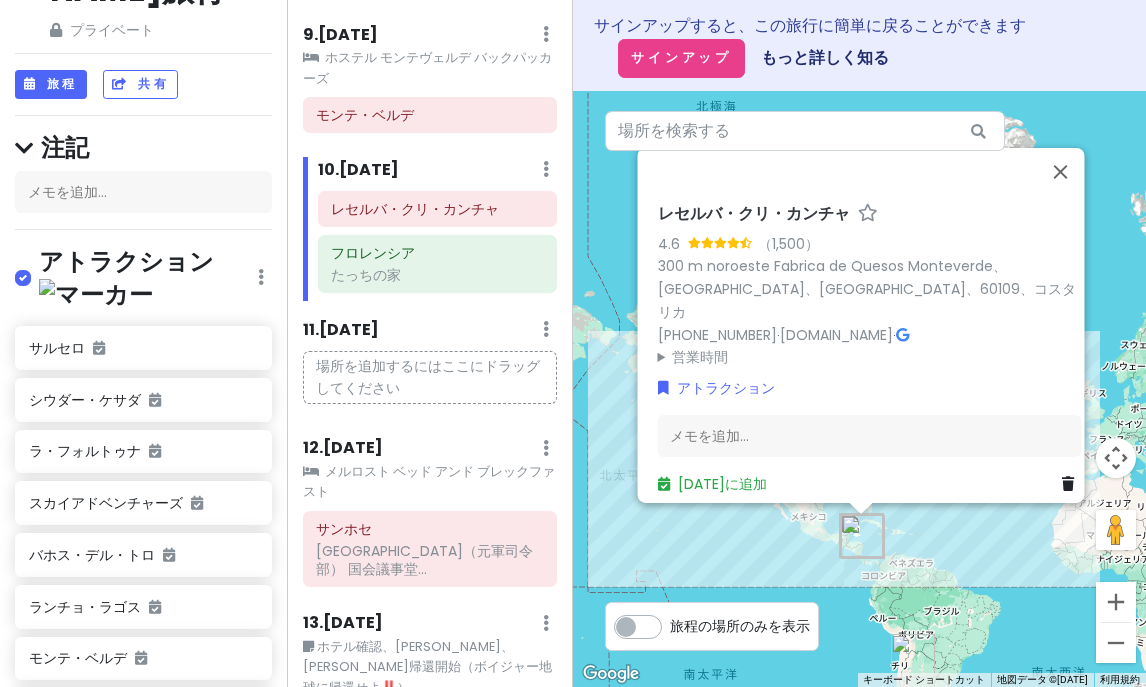 scroll, scrollTop: 1234, scrollLeft: 0, axis: vertical 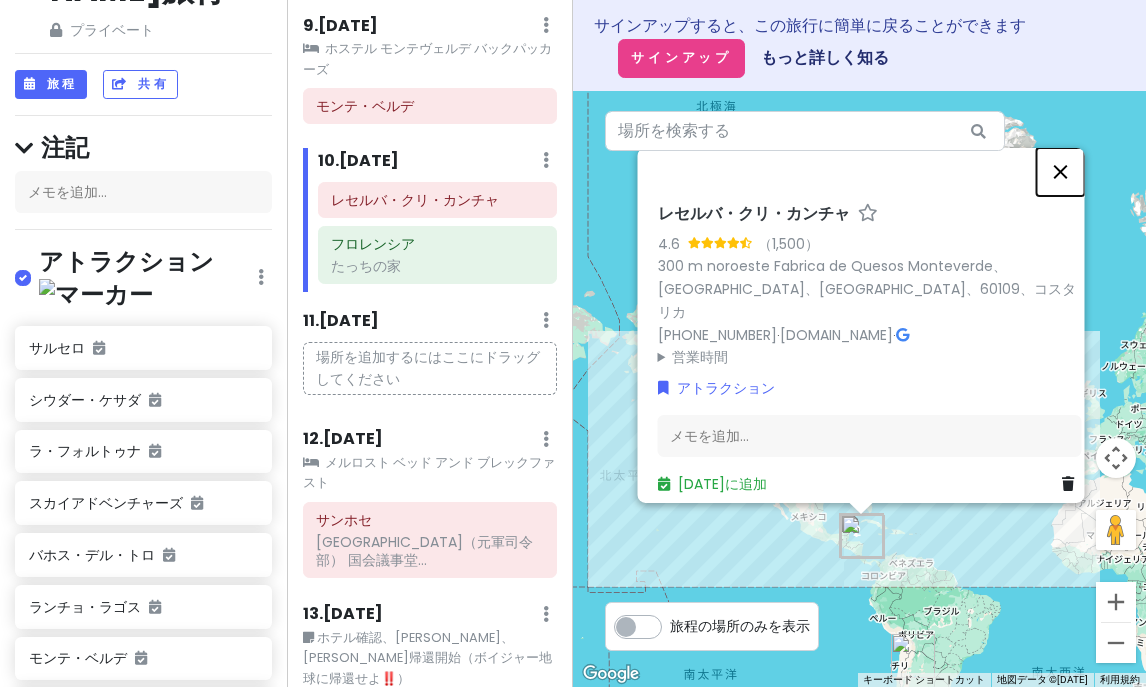 click at bounding box center [1060, 172] 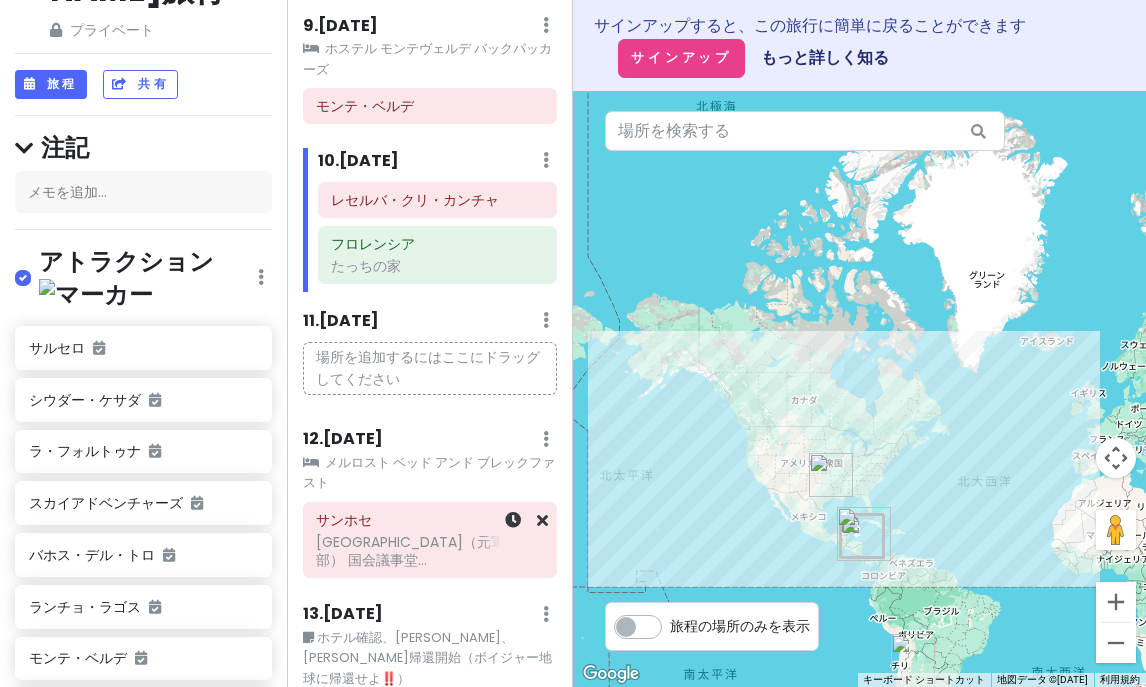 click on "[GEOGRAPHIC_DATA]（元軍司令部） 国会議事堂..." at bounding box center (429, 551) 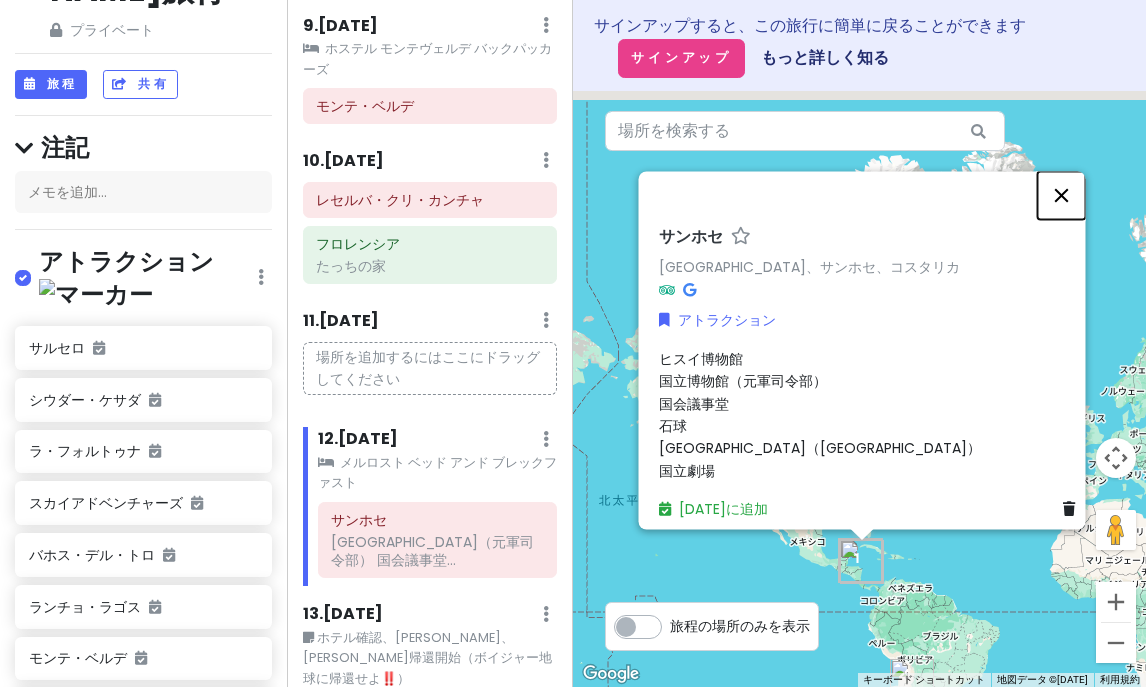 click at bounding box center (1061, 196) 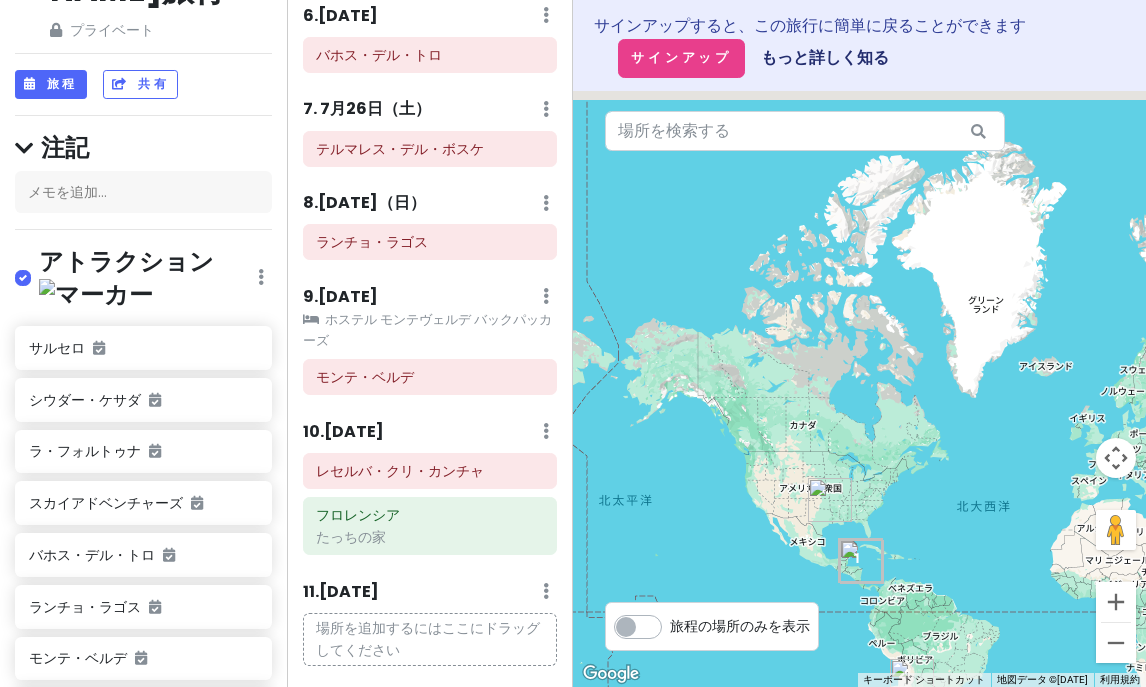 scroll, scrollTop: 966, scrollLeft: 0, axis: vertical 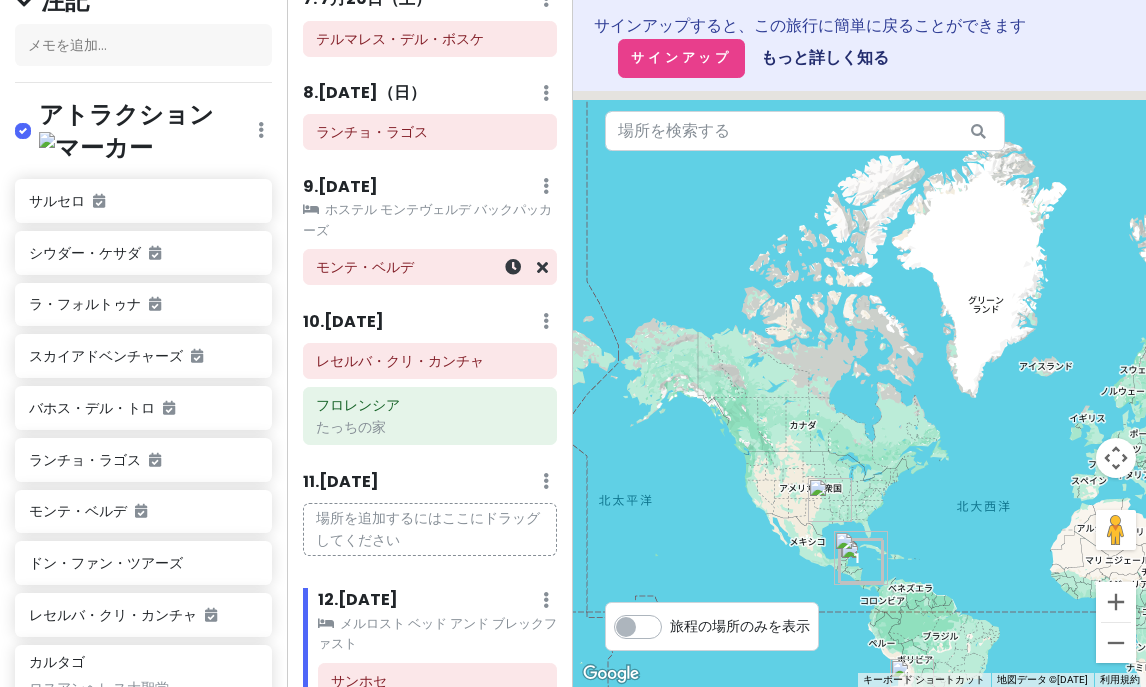 click on "モンテ・ベルデ" at bounding box center [429, 267] 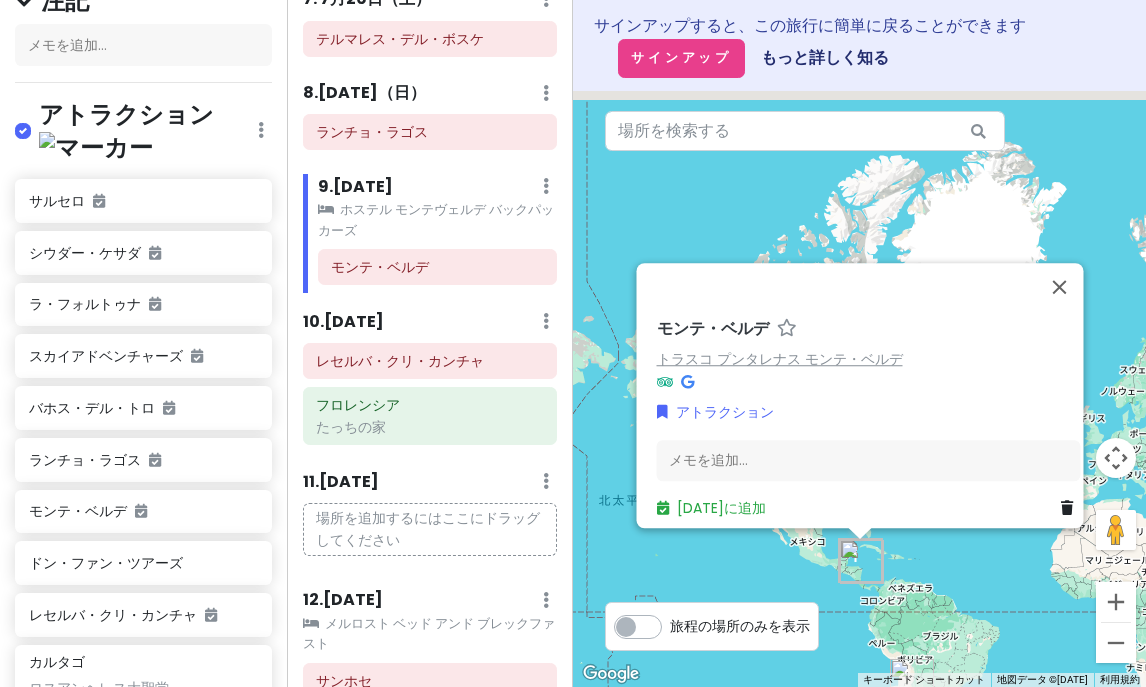 click on "トラスコ プンタレナス モンテ・ベルデ" at bounding box center (779, 359) 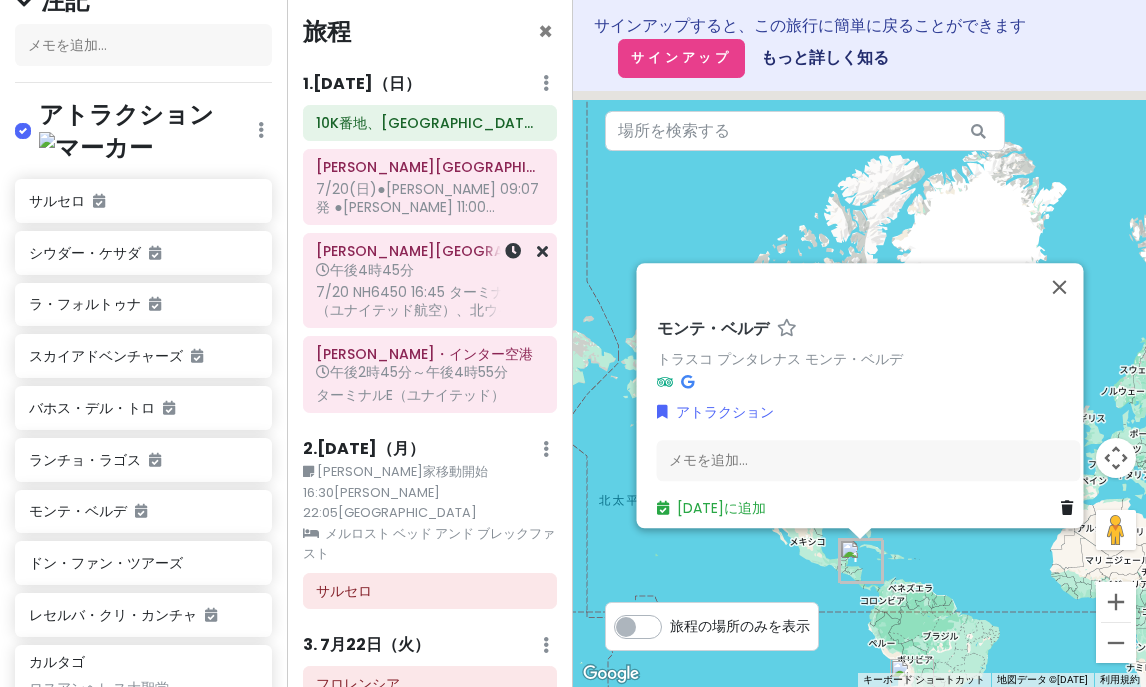 scroll, scrollTop: 0, scrollLeft: 0, axis: both 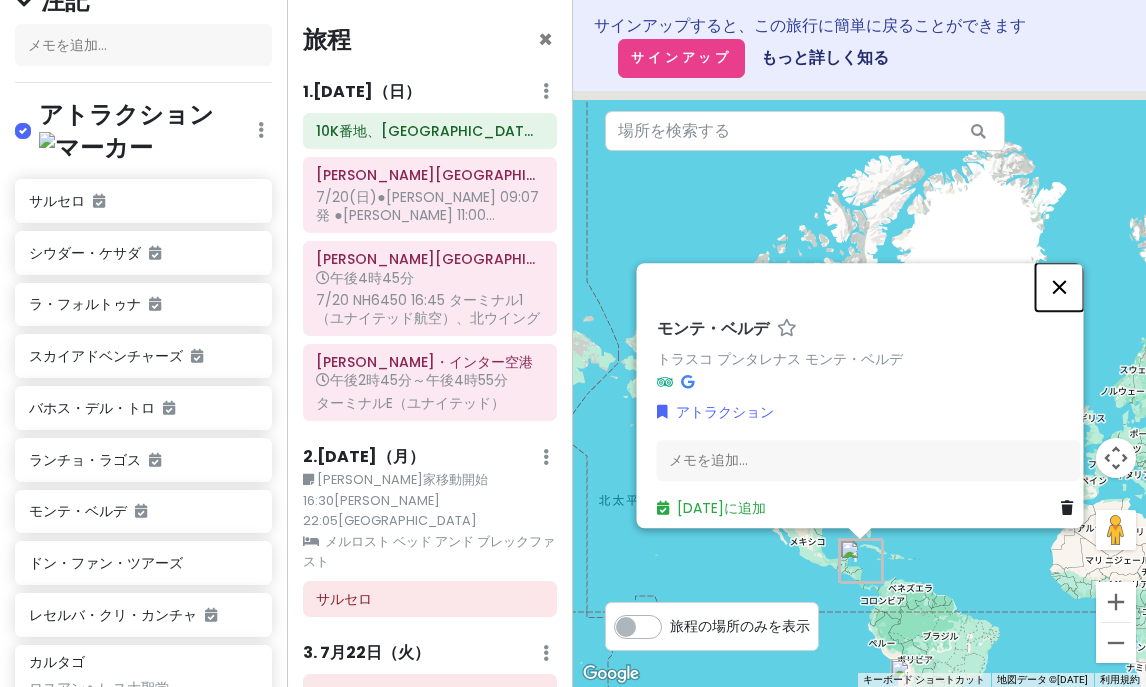 click at bounding box center (1059, 287) 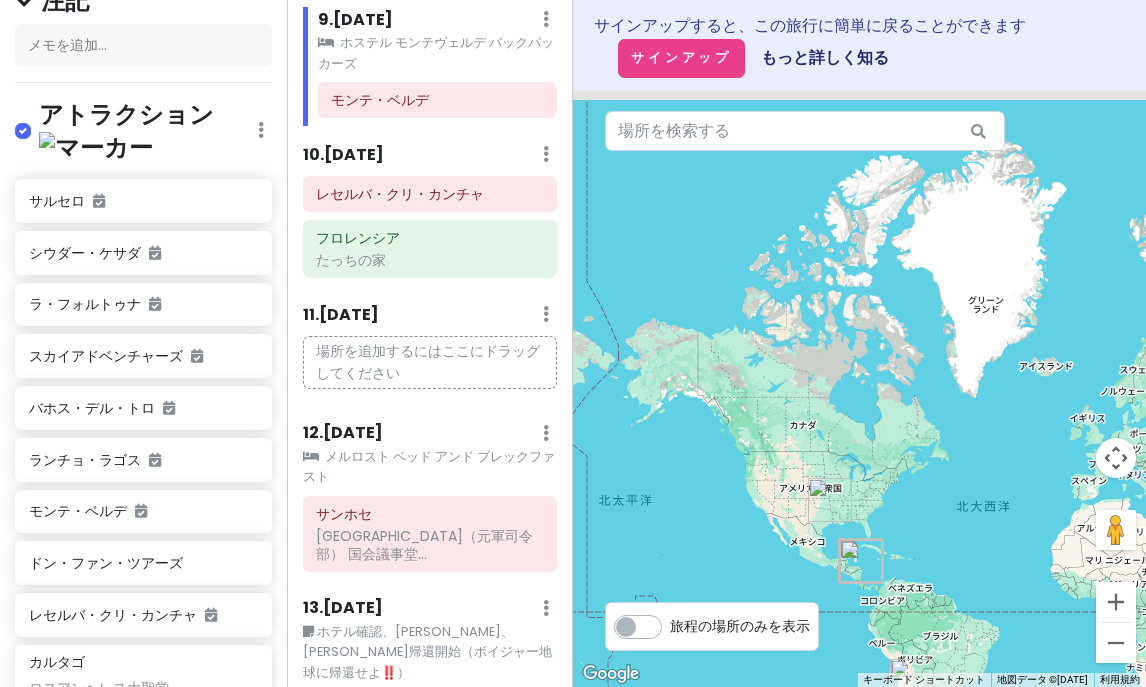 scroll, scrollTop: 1256, scrollLeft: 0, axis: vertical 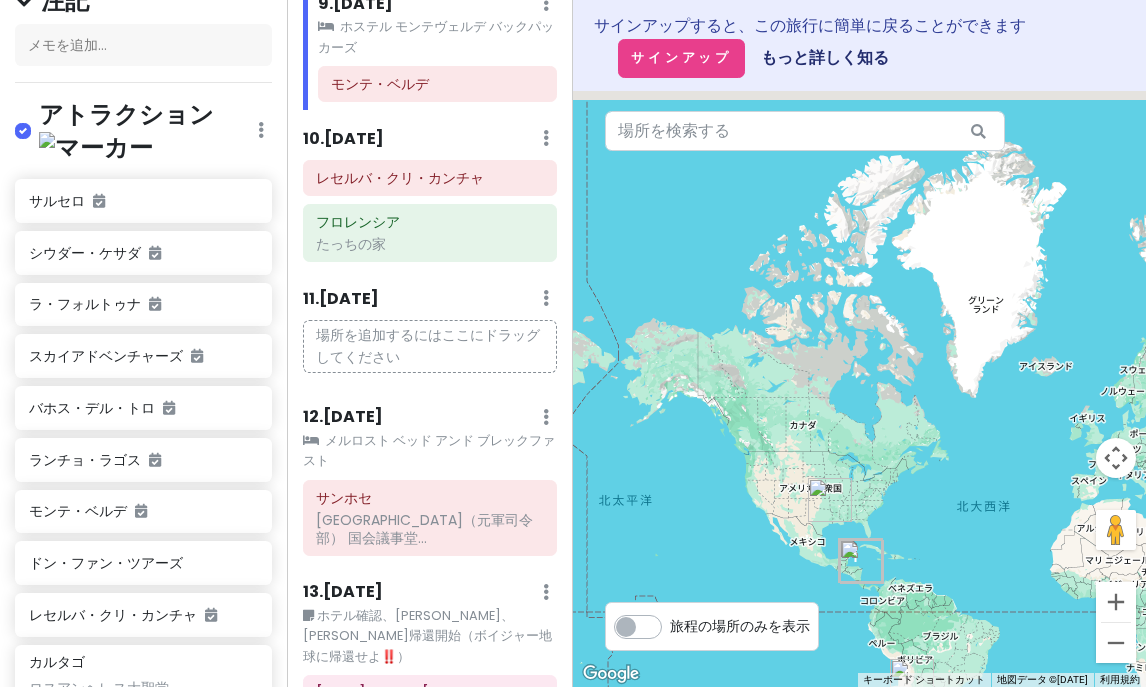 click on "旅程 × 1.  [DATE] 日々のメモを追加する 日を削除 10K番地、[GEOGRAPHIC_DATA]、[GEOGRAPHIC_DATA][PERSON_NAME] 7/20(日)●[PERSON_NAME] 09:07発 ●[PERSON_NAME] 11:00... [PERSON_NAME][GEOGRAPHIC_DATA]4時45分 [DATE] NH6450 16:45 ターミナル1（ユナイテッド航空）、[GEOGRAPHIC_DATA] [PERSON_NAME]・インター空港 午後2時45分～午後4時55分 ターミナルE（ユナイテッド） 2.  [DATE] 日々のメモを編集 クリアロッジング 日を削除   [PERSON_NAME]家移動開始16:30[PERSON_NAME] 22:05[GEOGRAPHIC_DATA]着    メルロスト ベッド アンド ブレックファスト サルセロ 3. [DATE] 日々のメモを追加する 日を削除 フロレンシア 4  .  [DATE] 日々のメモを追加する 日を削除 ラ・フォルトゥナ スカイアドベンチャーズ 5  .  [DATE] 日々のメモを追加する 日を削除 シウダー・ケサダ 6  .  [DATE] 日を削除 日" at bounding box center (430, 343) 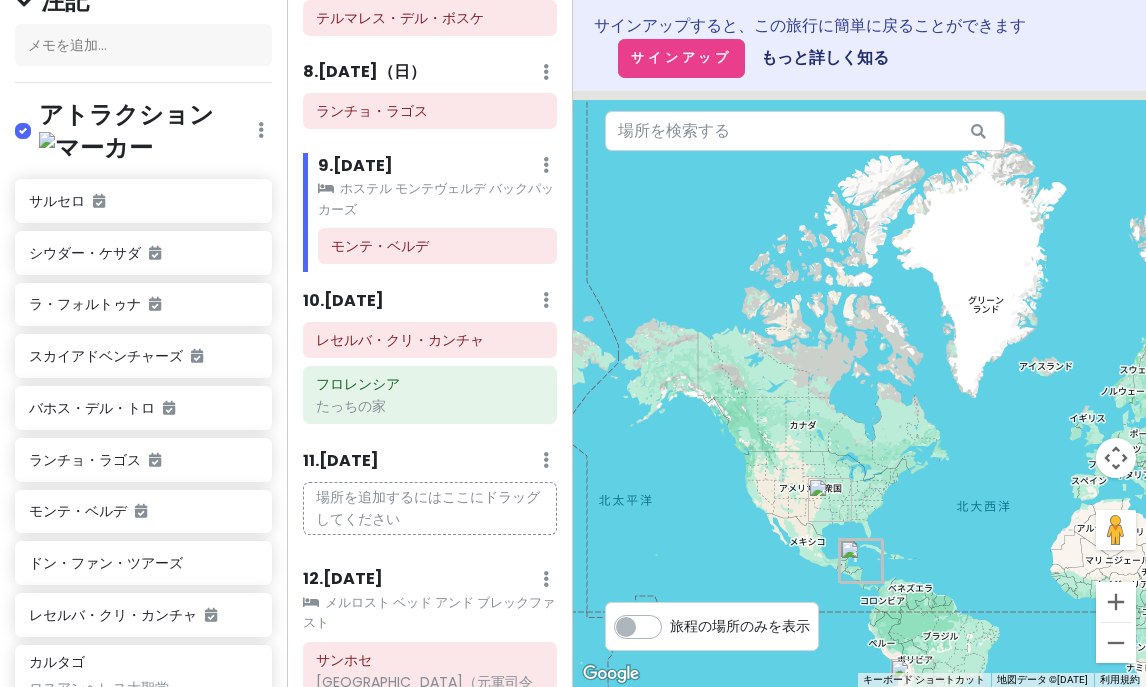 scroll, scrollTop: 1093, scrollLeft: 0, axis: vertical 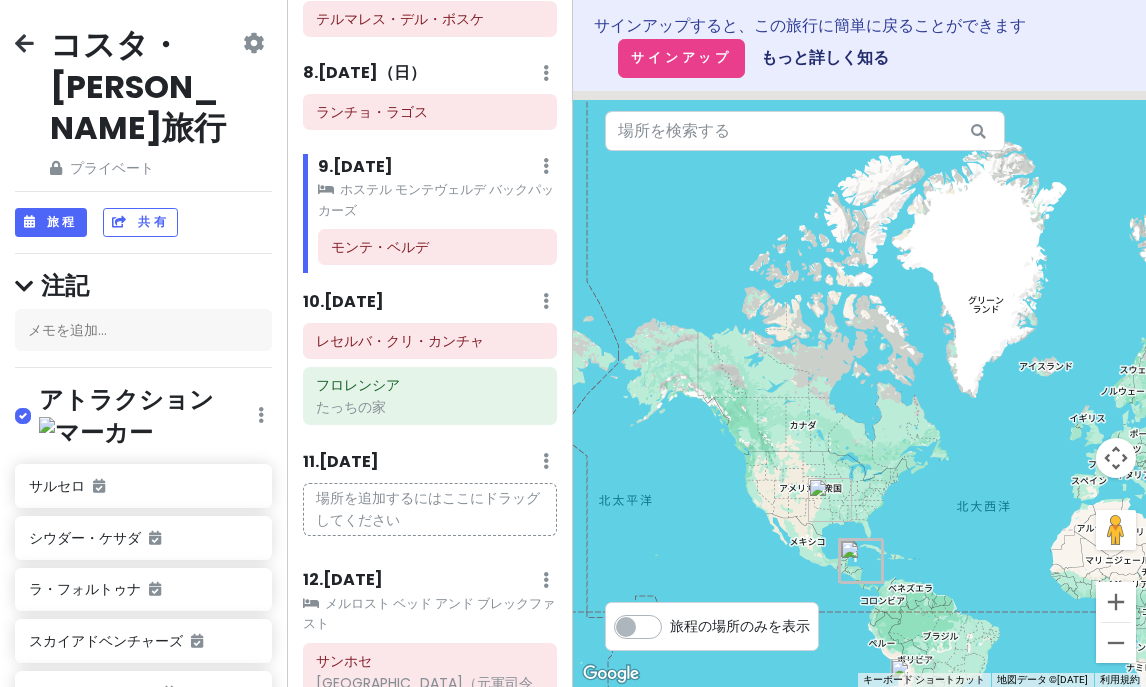 click on "コスタ・[PERSON_NAME]旅行 プライベート 日付の変更 コピーを作成する 旅行を削除 プロになる⚡️ フィードバックをお寄せください💡 スカウトをサポート☕️ 旅程 共有 注記 メモを追加... アトラクション   編集 再注文 リストを削除 サルセロ シウダー・ケサダ ラ・フォルトゥナ スカイアドベンチャーズ バホス・デル・トロ ランチョ・ラゴス モンテ・ベルデ ドン・ファン・ツアーズ レセルバ・クリ・カンチャ カルタゴ [GEOGRAPHIC_DATA]
国立博物館（元軍司令部）
国会議事堂
石球
黄金博物館（[GEOGRAPHIC_DATA]）
国立劇場 テルマレス・デル・ボスケ フロレンシア 食事   編集 再注文 リストを削除 ホテル   編集 再注文 リストを削除 フロレンシア たっちの家 [PERSON_NAME] バックパッカーズ 移動   編集 ～ ～" at bounding box center [143, 343] 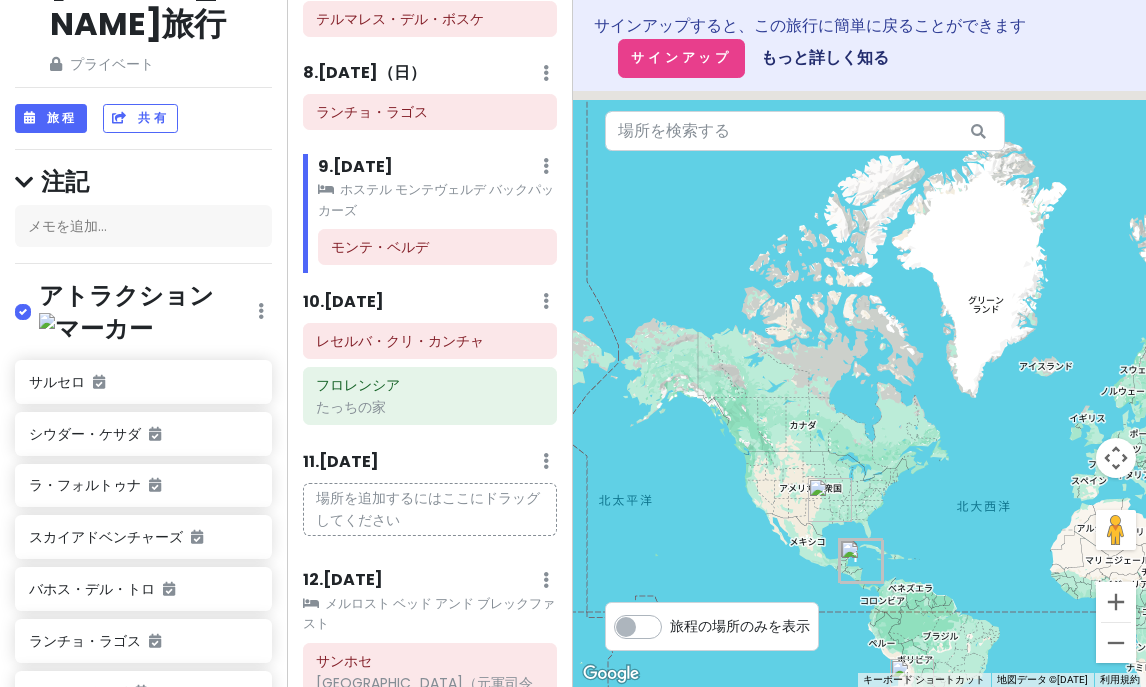 scroll, scrollTop: 116, scrollLeft: 0, axis: vertical 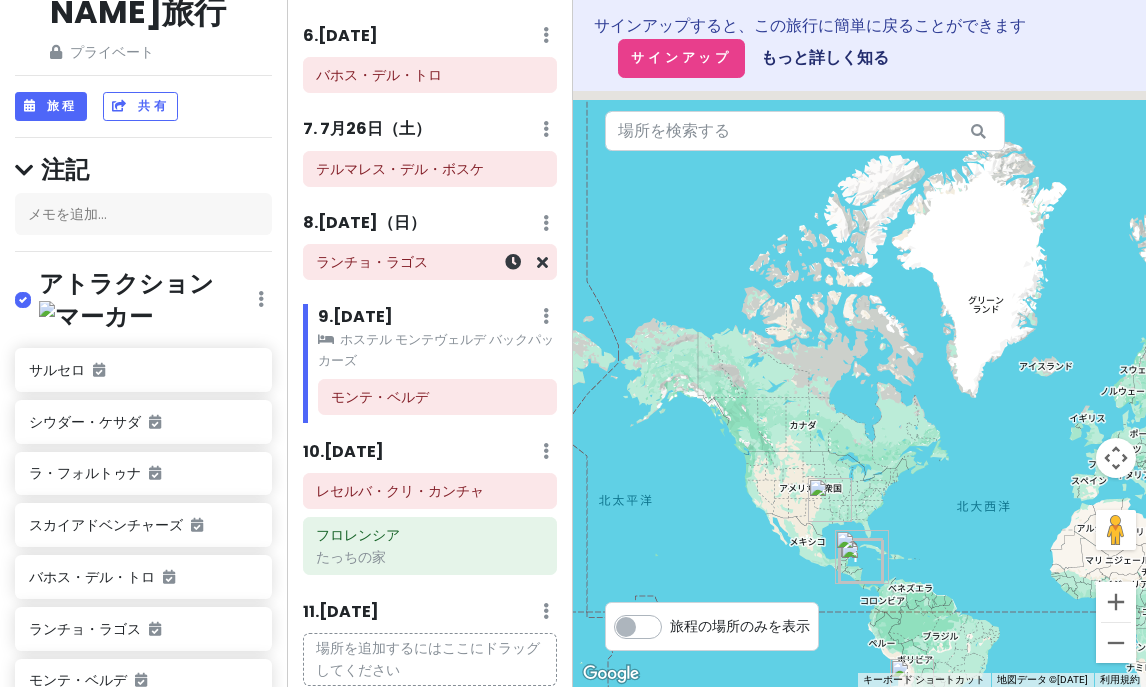 click on "ランチョ・ラゴス" at bounding box center [372, 262] 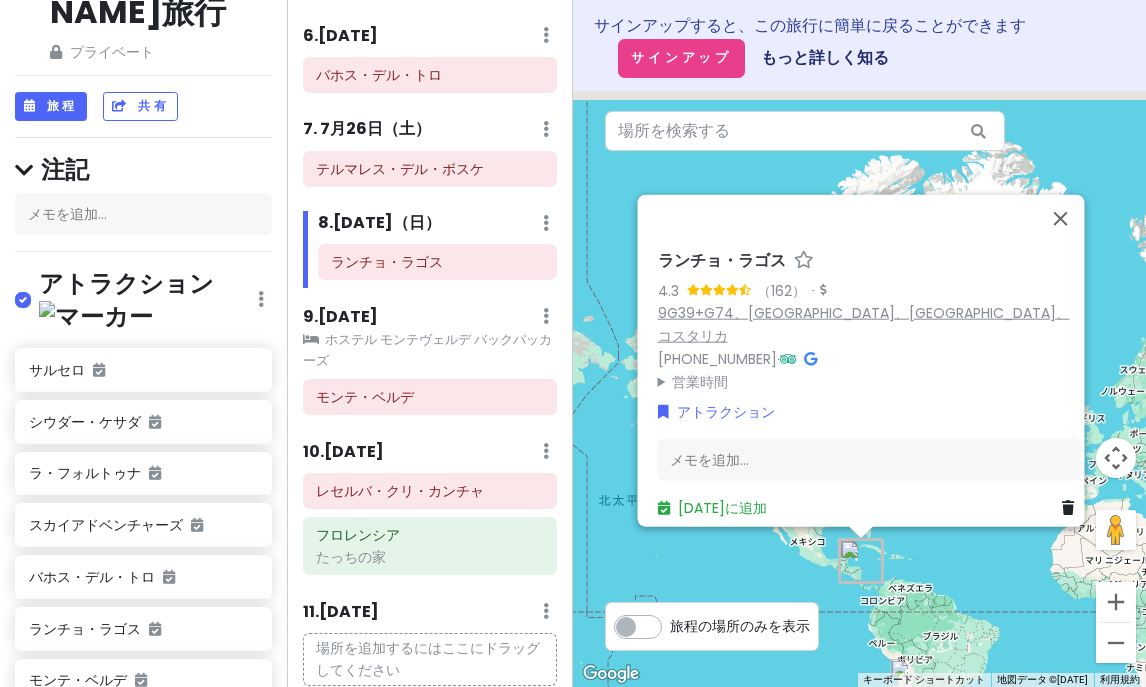 click on "9G39+G74、[GEOGRAPHIC_DATA]、[GEOGRAPHIC_DATA]、コスタリカ" at bounding box center [863, 324] 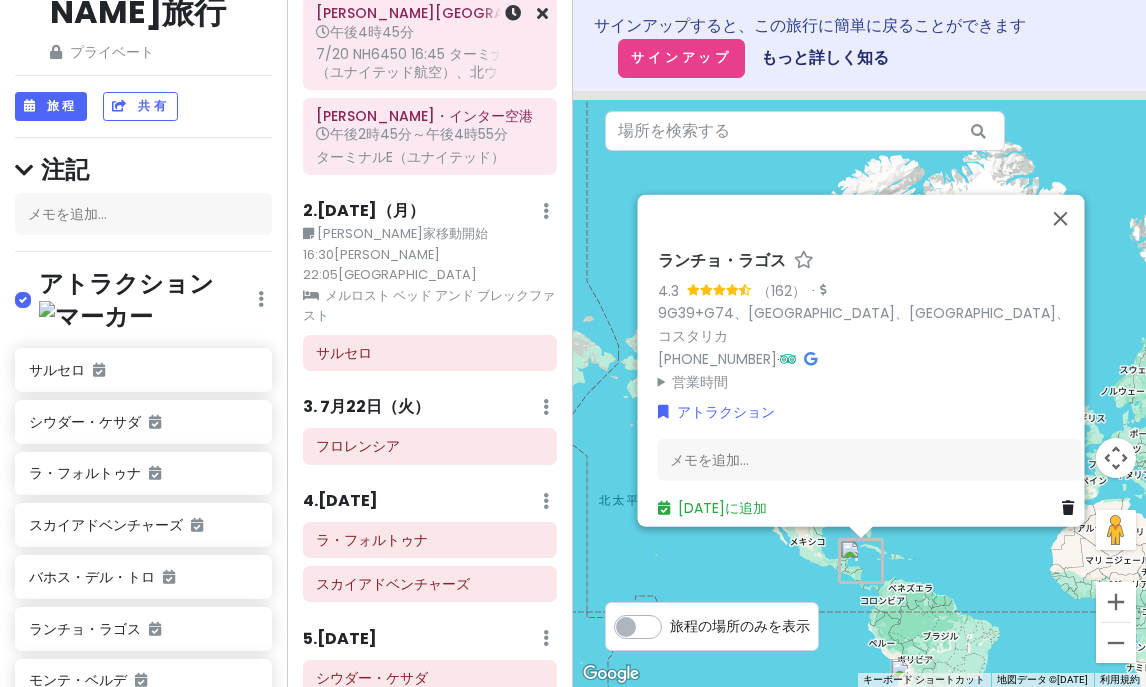 scroll, scrollTop: 249, scrollLeft: 0, axis: vertical 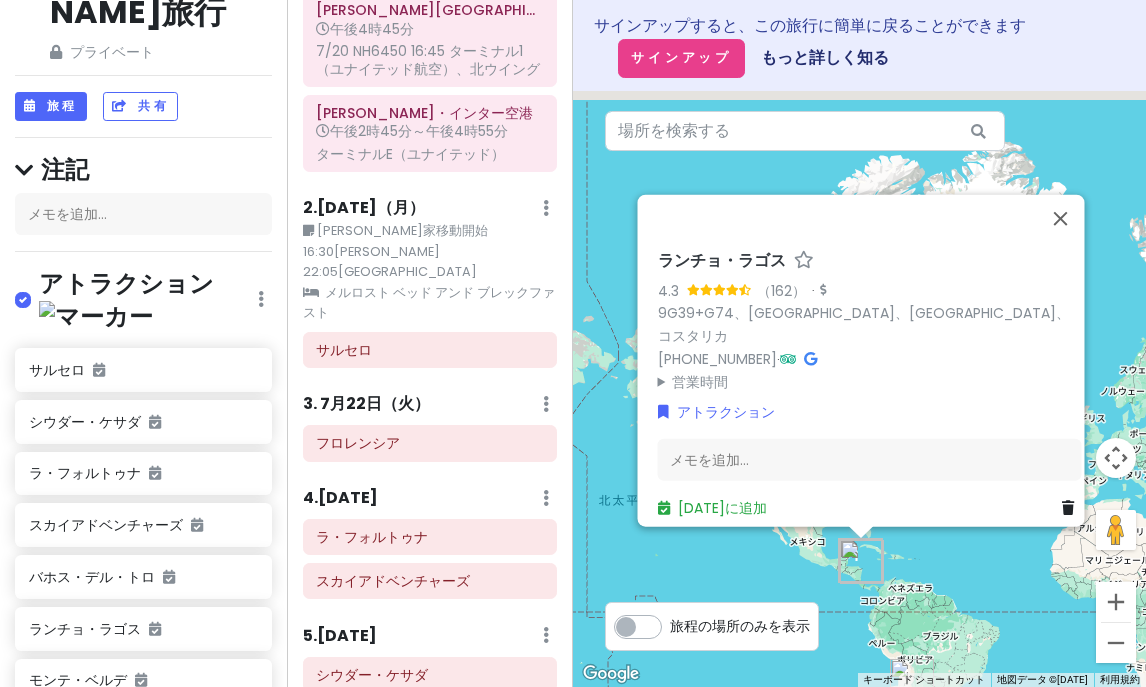 click on "[PERSON_NAME]家移動開始16:30[PERSON_NAME] 22:05[GEOGRAPHIC_DATA]" at bounding box center (395, 251) 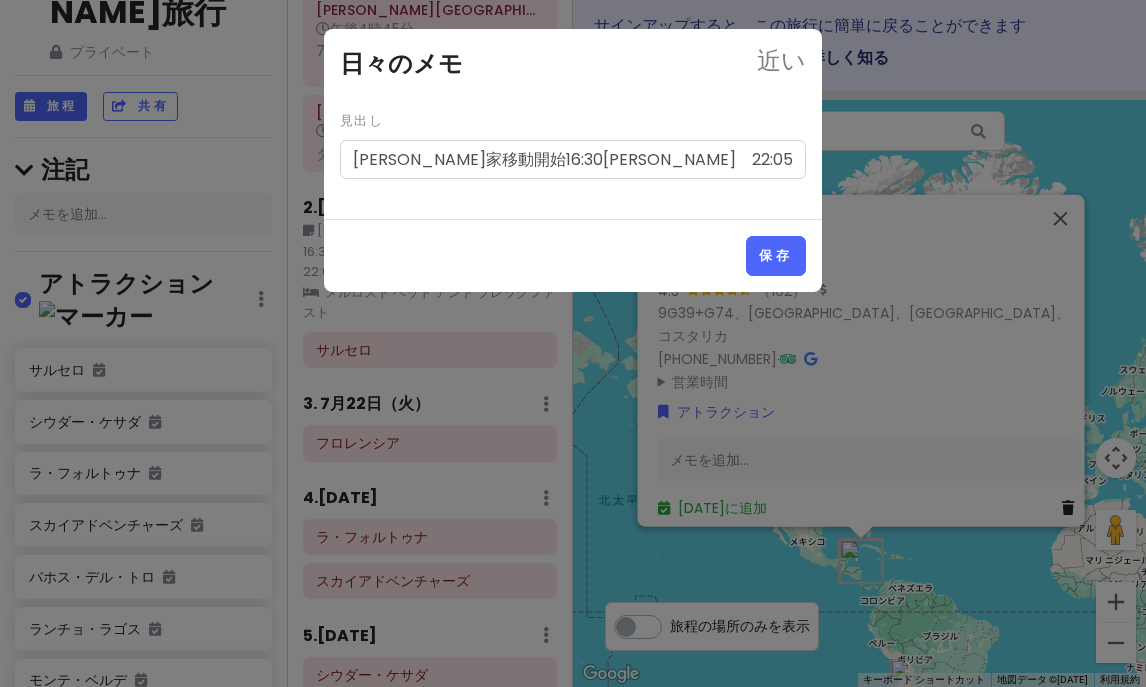 click on "近い 日々のメモ 見出し [PERSON_NAME]家移動開始16:30[PERSON_NAME]　22:05サンホセ着 保存" at bounding box center (573, 343) 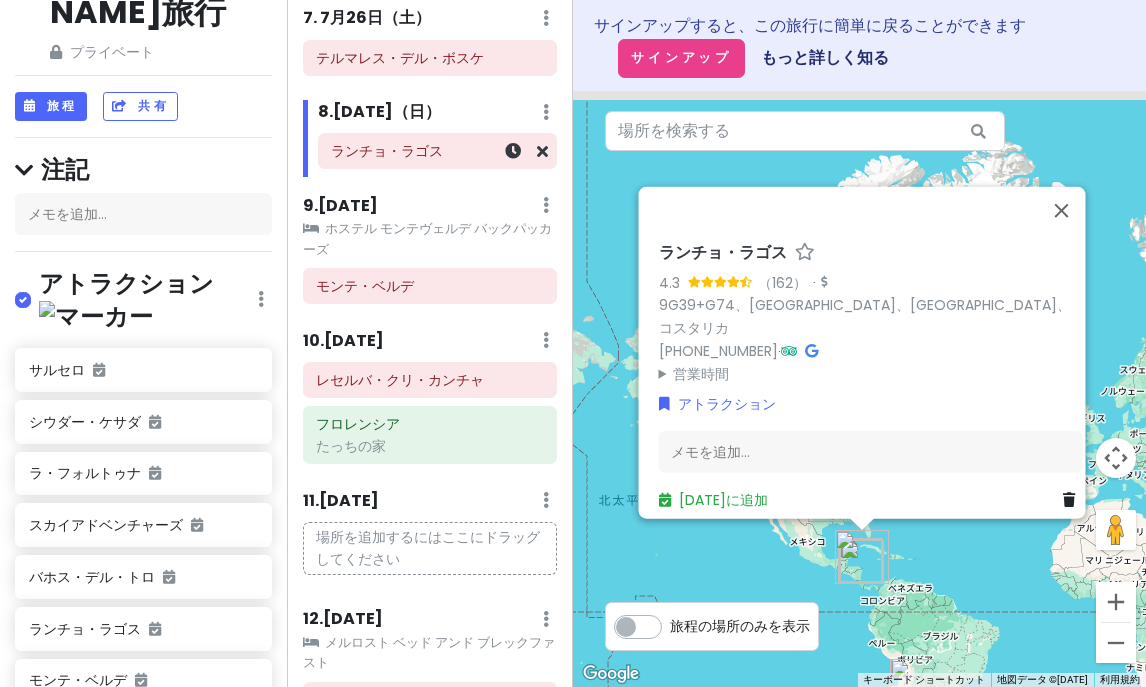 scroll, scrollTop: 1061, scrollLeft: 0, axis: vertical 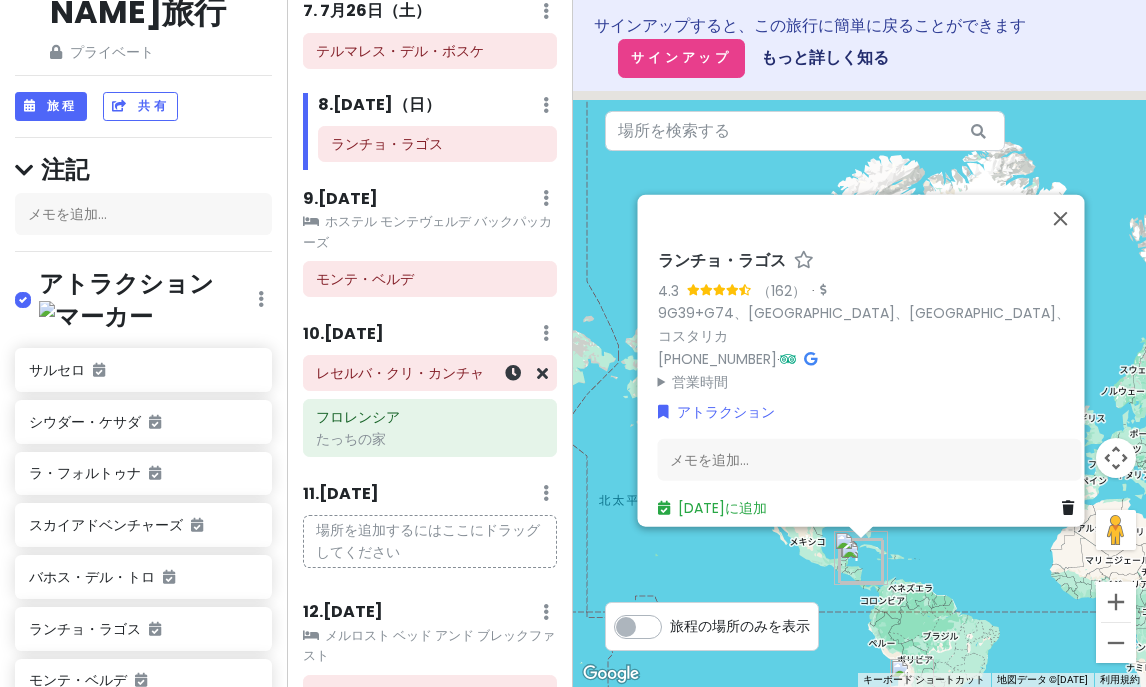 click on "レセルバ・クリ・カンチャ" at bounding box center [400, 373] 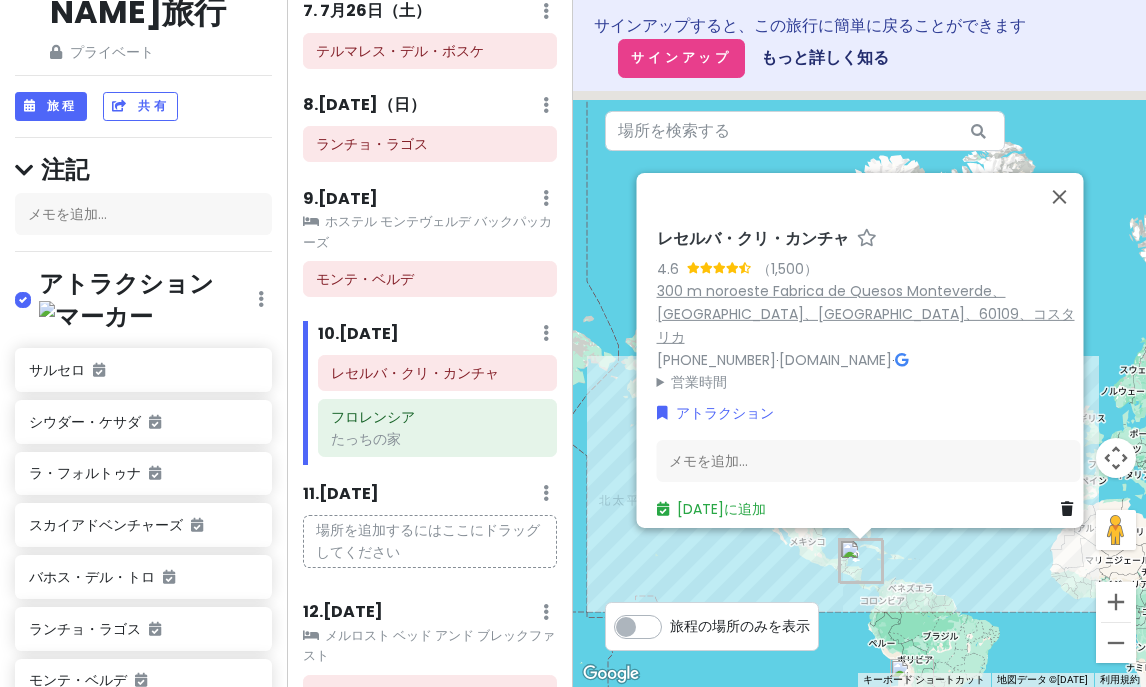 click on "300 m noroeste Fabrica de Quesos Monteverde、[GEOGRAPHIC_DATA]、[GEOGRAPHIC_DATA]、60109、コスタリカ" at bounding box center (865, 314) 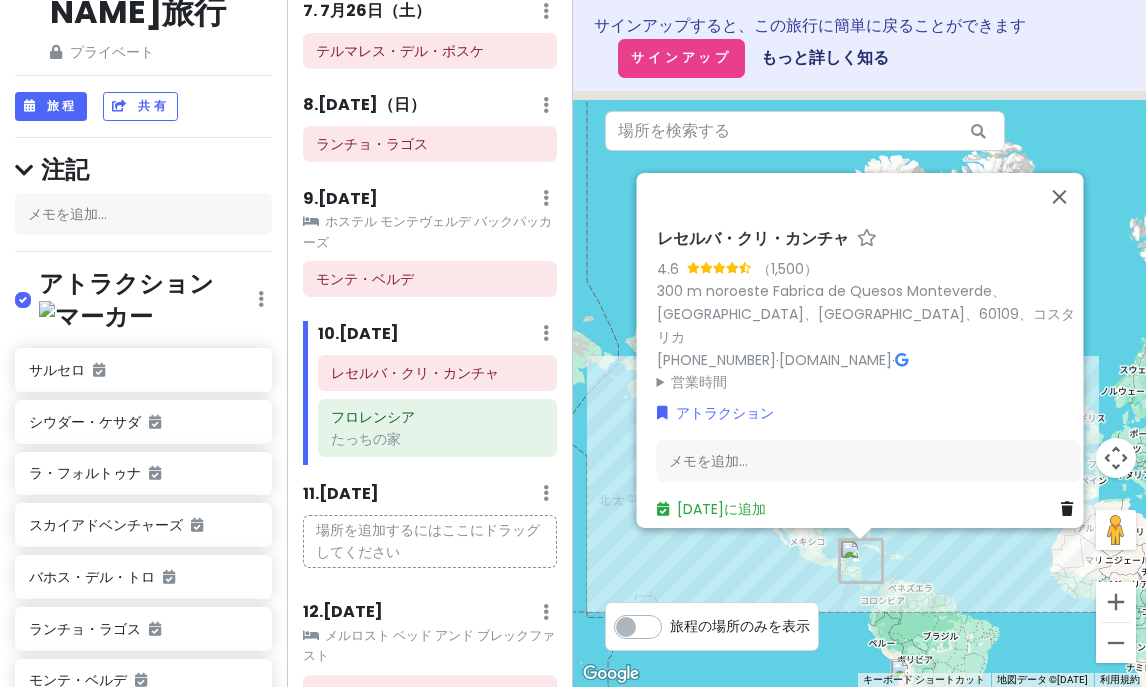 click on "レセルバ・クリ・カンチャ 4.6       （1,500） 300 m noroeste Fabrica de Quesos Monteverde、[GEOGRAPHIC_DATA]、[GEOGRAPHIC_DATA]、60109、コスタリカ [PHONE_NUMBER]    ·    [DOMAIN_NAME]    ·   営業時間 [DATE] 午前7時～午後3時 [DATE] 午前7時～午後3時 [DATE] 午前7時～午後3時 [DATE] 午前7時～午後3時 [DATE] 午前7時～午後3時 [DATE] 午前7時～午後3時 [DATE] 午前7時～午後3時 アトラクション メモを追加... [DATE] に追加" at bounding box center (859, 389) 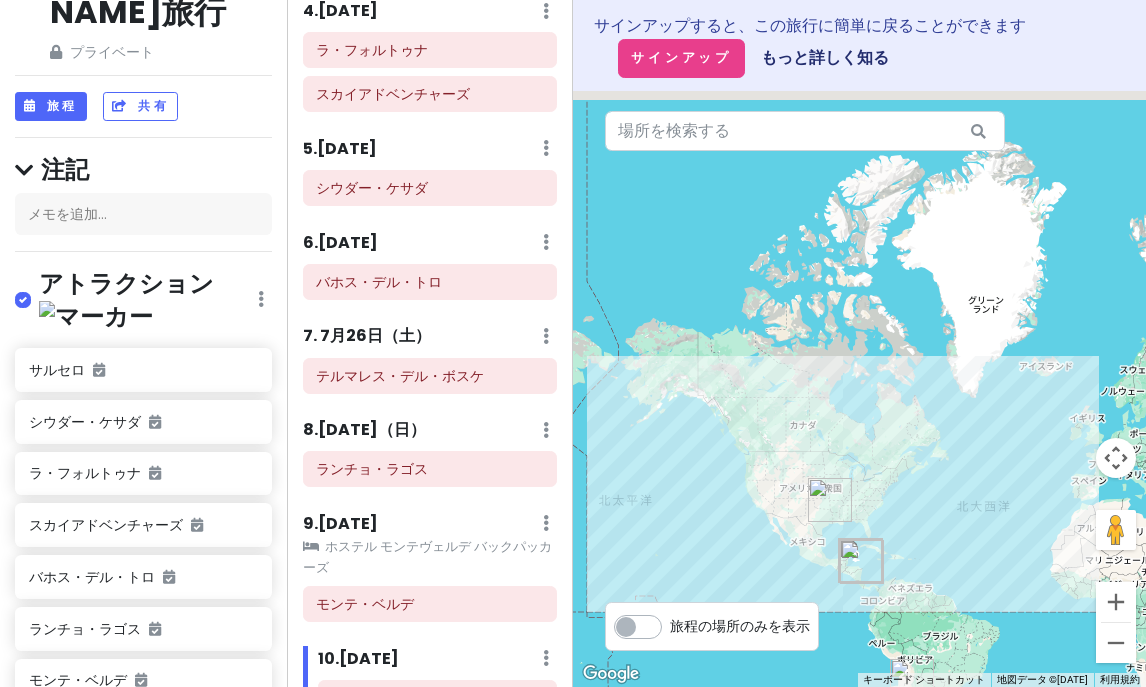 scroll, scrollTop: 753, scrollLeft: 0, axis: vertical 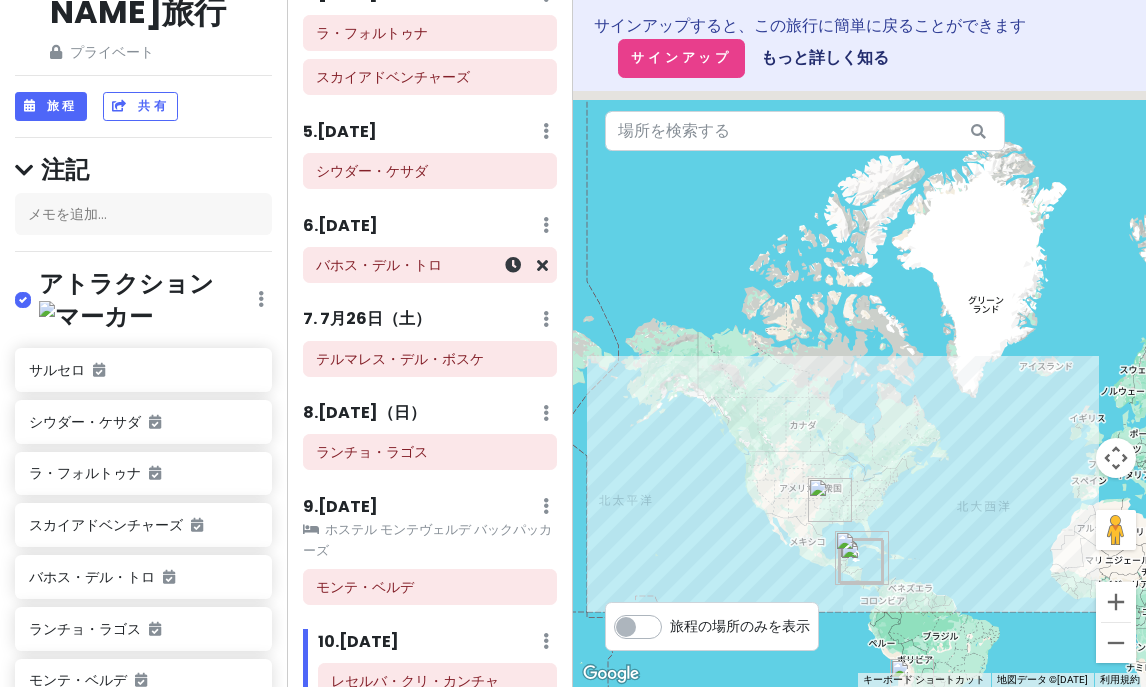 click on "バホス・デル・トロ" at bounding box center [429, 265] 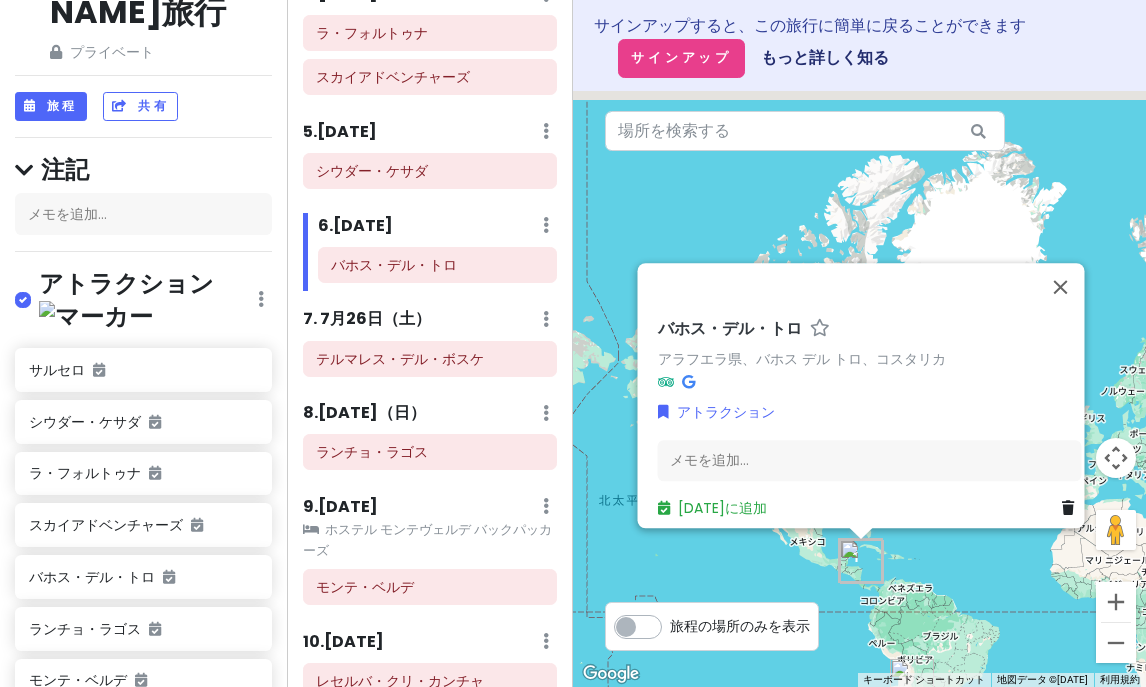 click on "バホス・デル・トロ" at bounding box center [729, 328] 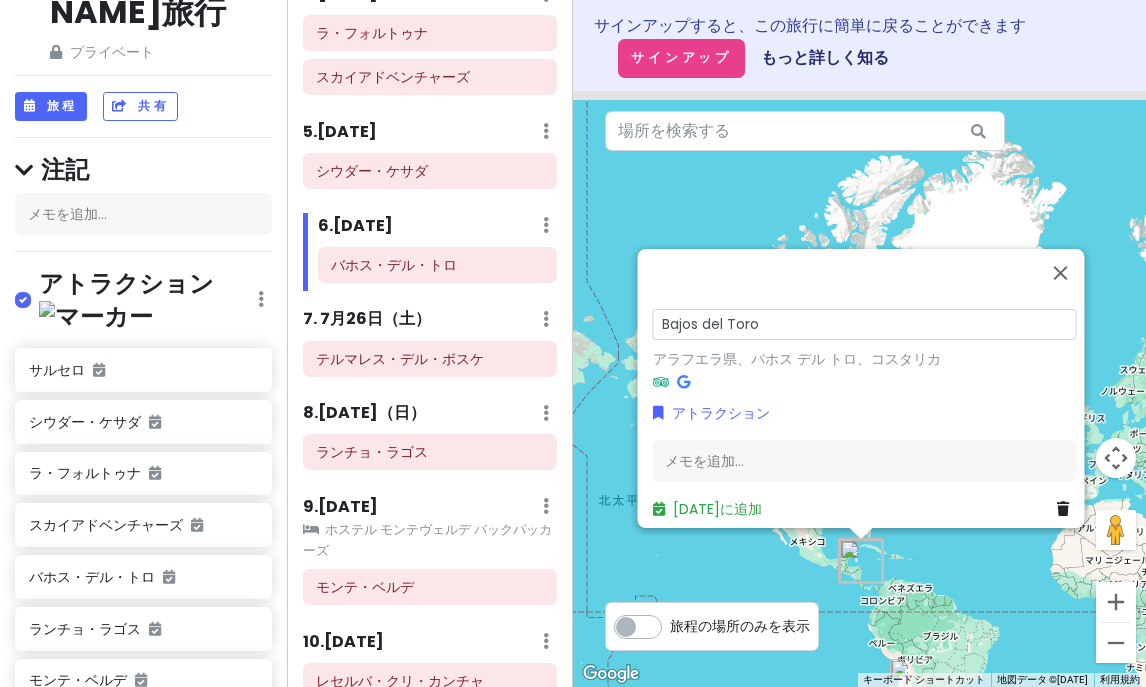 scroll, scrollTop: 0, scrollLeft: 0, axis: both 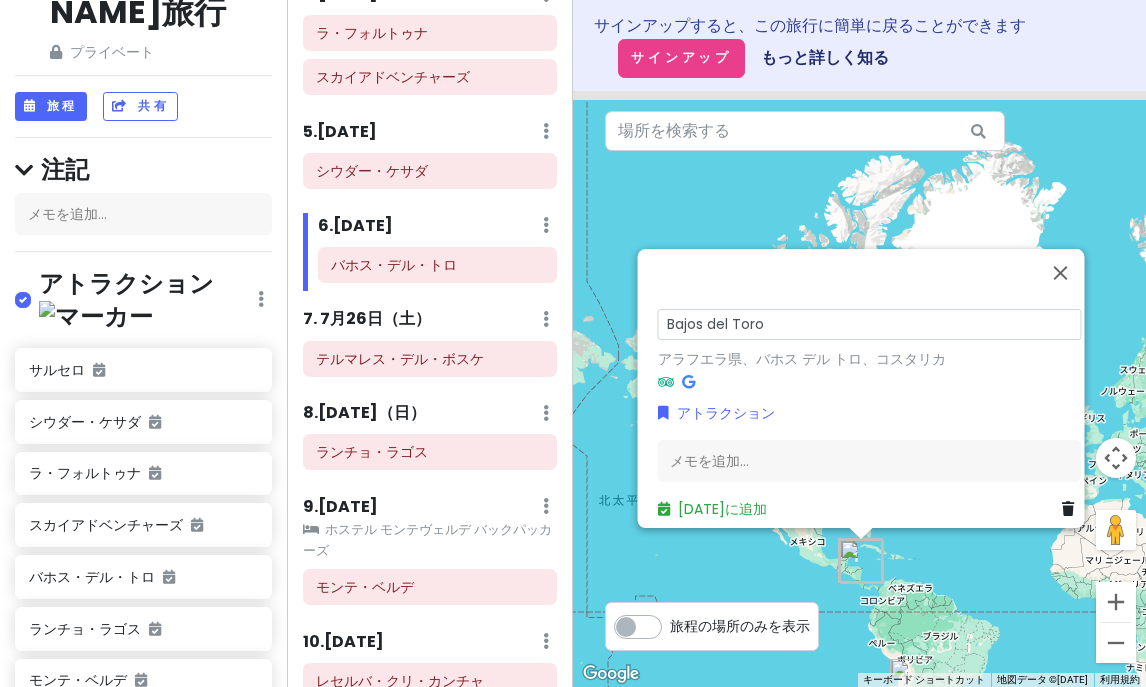 drag, startPoint x: 777, startPoint y: 314, endPoint x: 635, endPoint y: 319, distance: 142.088 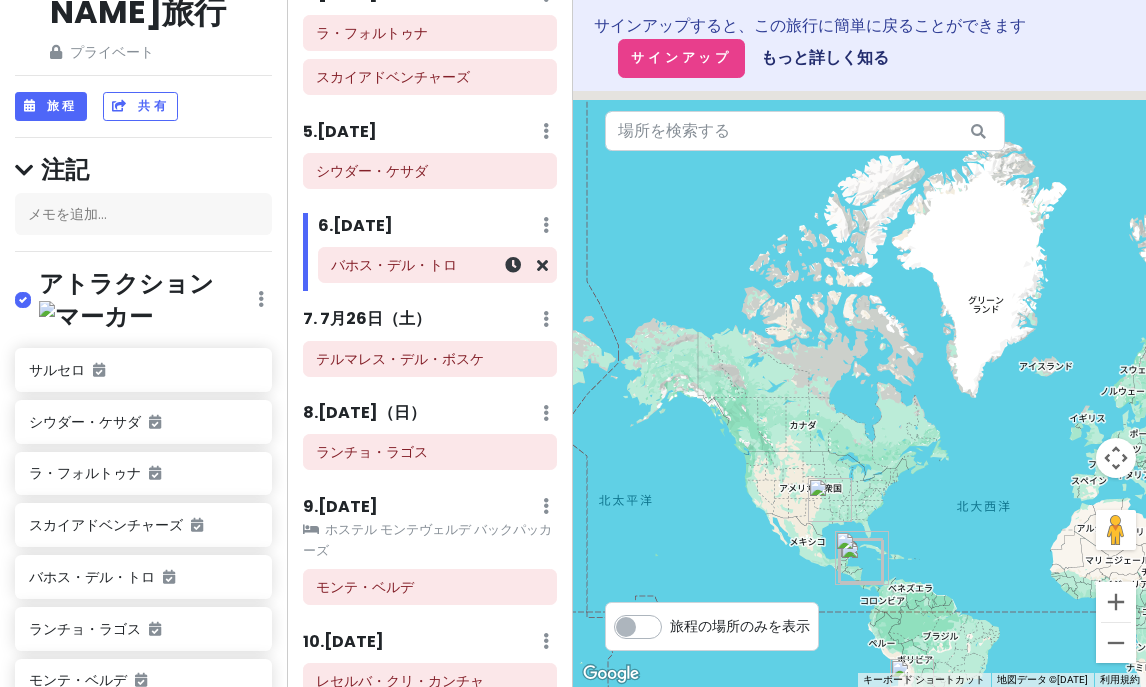 click on "バホス・デル・トロ" at bounding box center (394, 265) 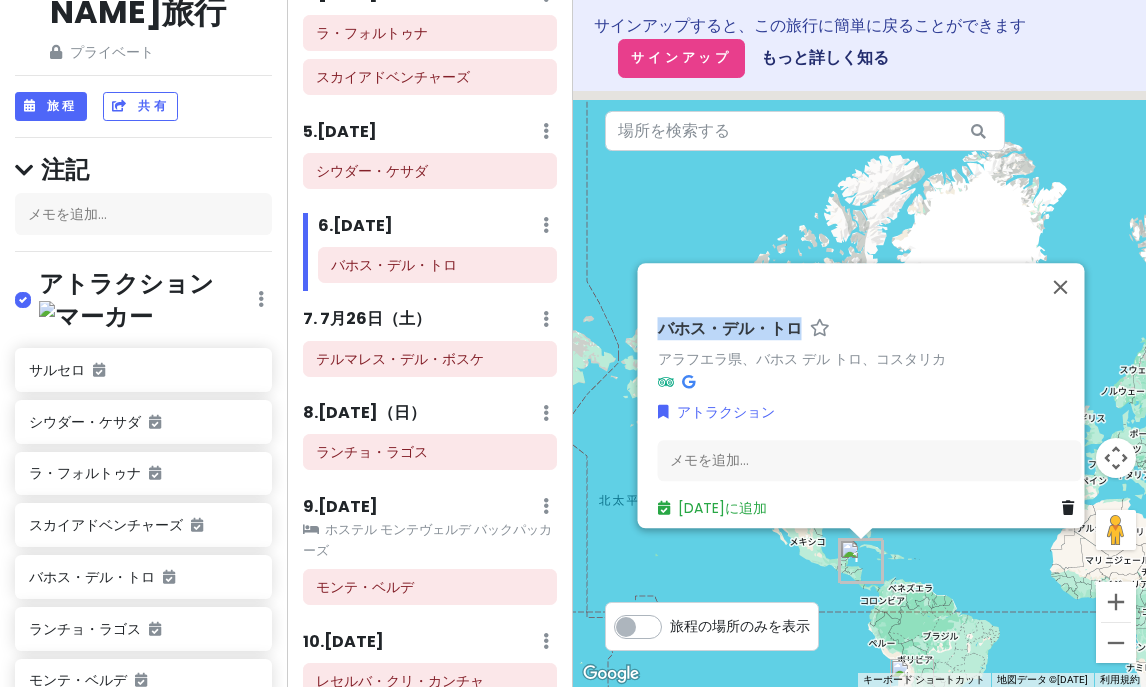drag, startPoint x: 658, startPoint y: 320, endPoint x: 800, endPoint y: 314, distance: 142.12671 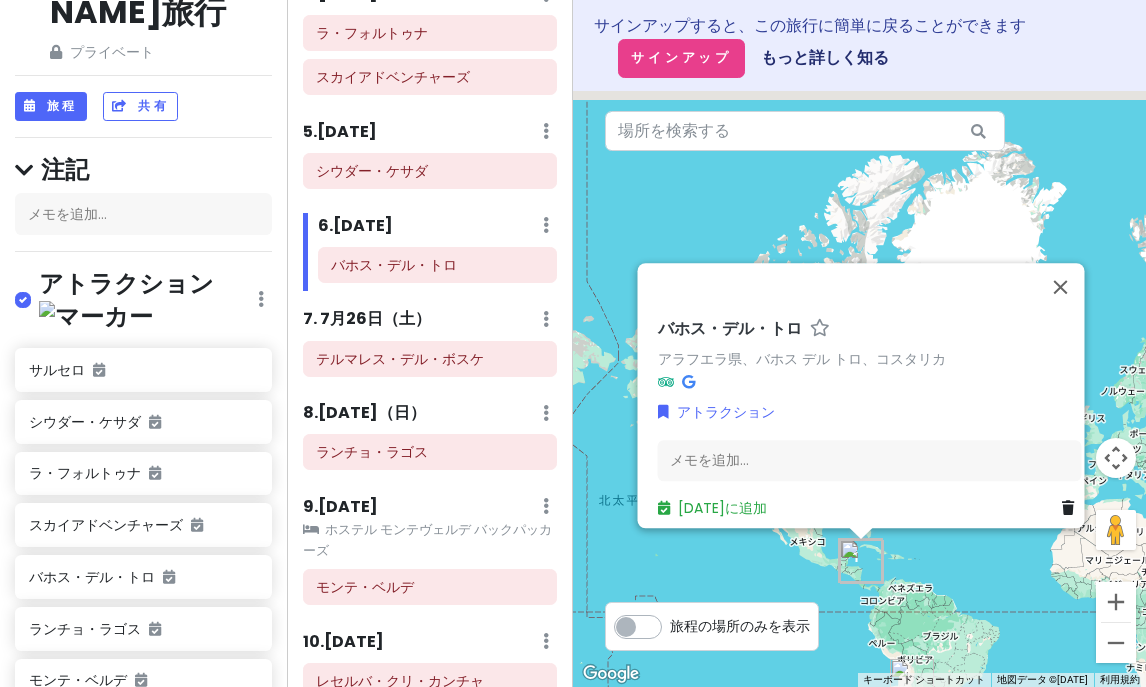 click on "6  .  [DATE] 日々のメモを追加する 日を削除" at bounding box center [438, 230] 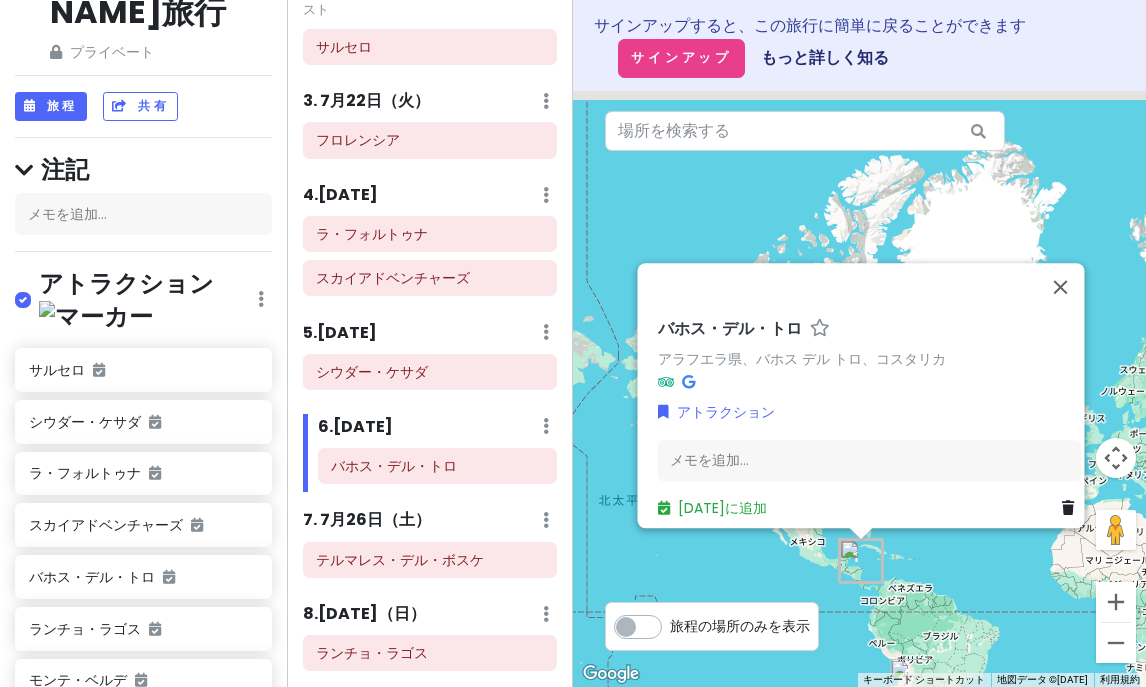 scroll, scrollTop: 557, scrollLeft: 0, axis: vertical 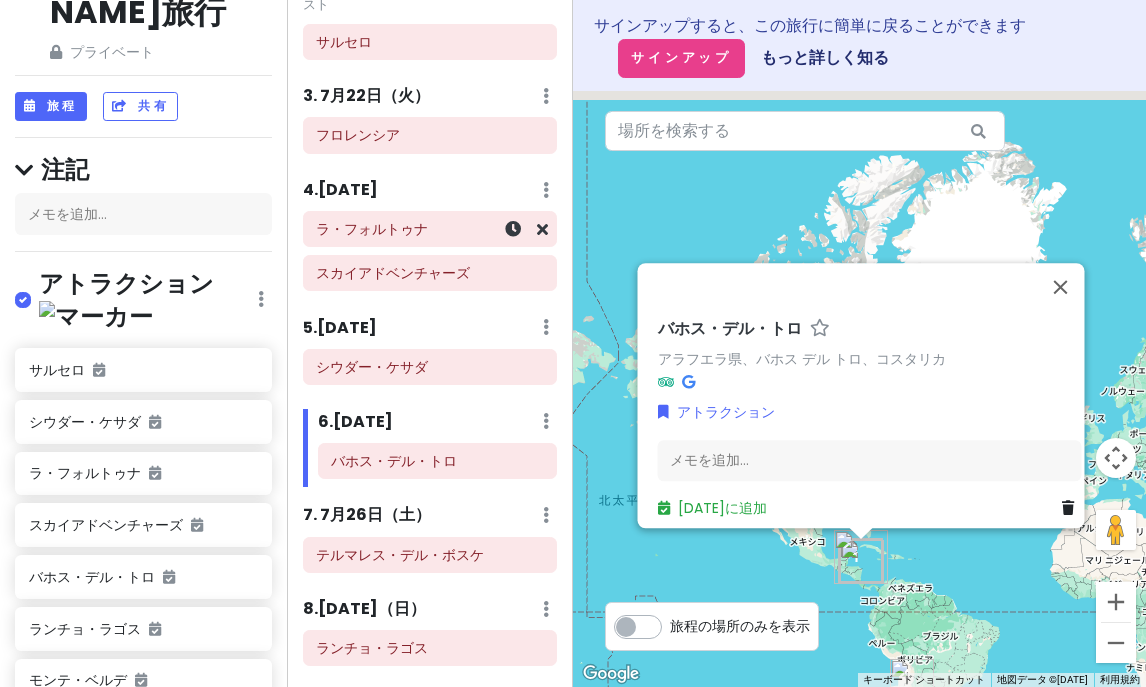 click on "ラ・フォルトゥナ" at bounding box center [372, 229] 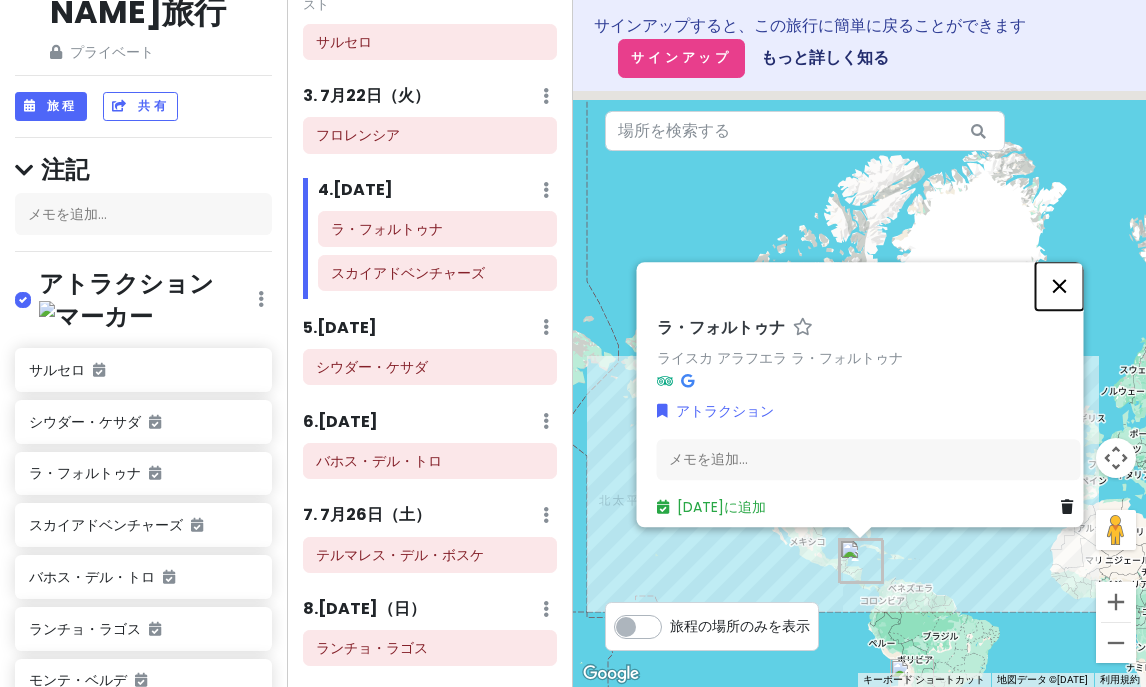 click at bounding box center (1059, 286) 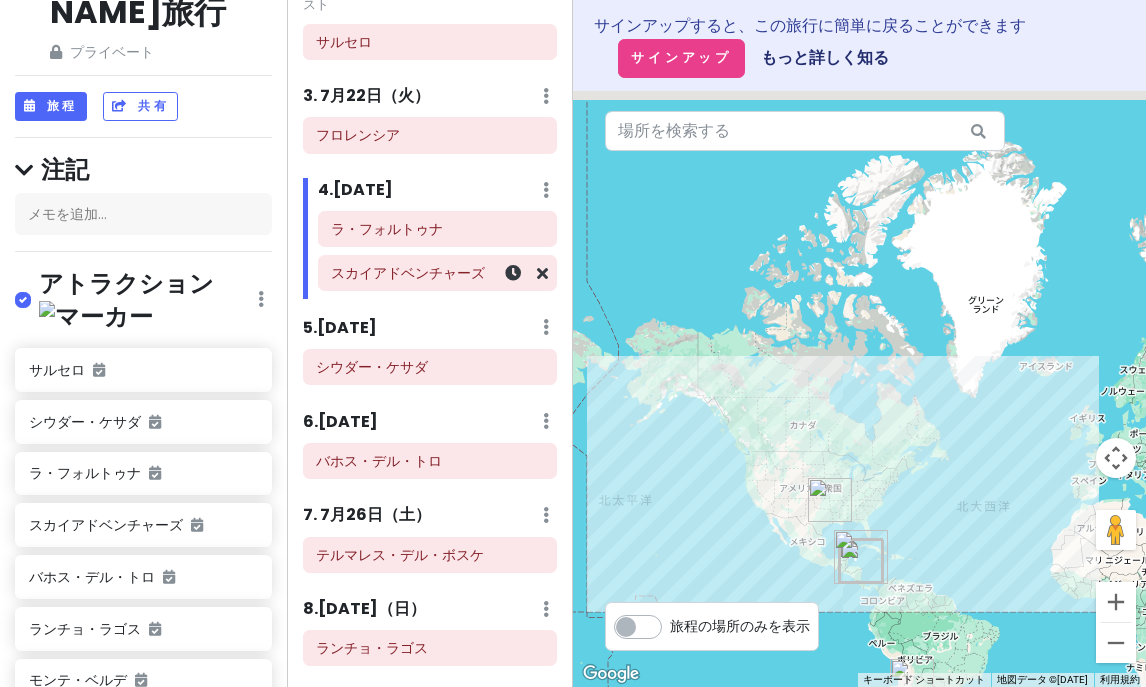 click on "スカイアドベンチャーズ" at bounding box center [408, 273] 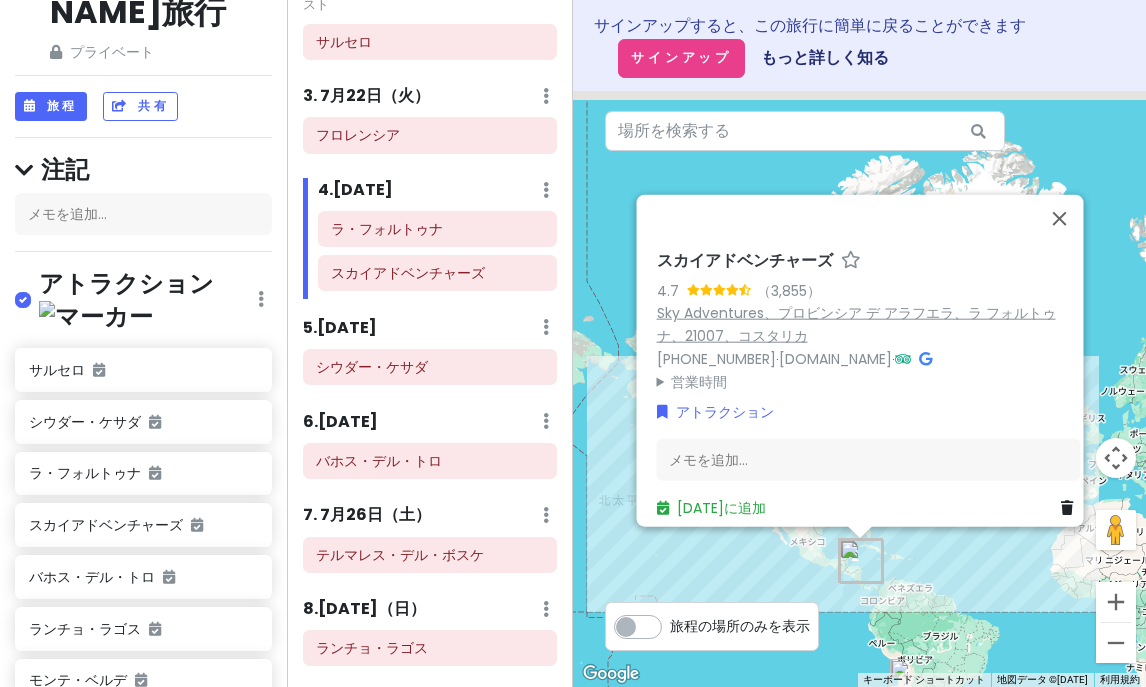 click on "Sky Adventures、プロビンシア デ アラフエラ、ラ フォルトゥナ、21007、コスタリカ" at bounding box center [855, 324] 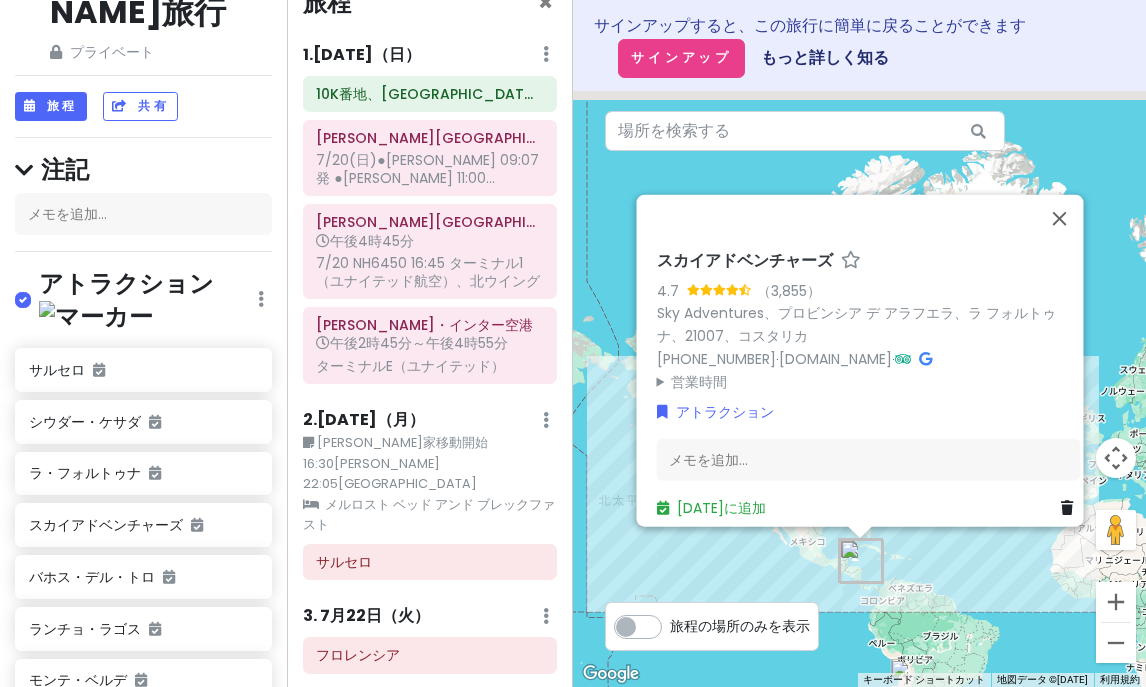 scroll, scrollTop: 0, scrollLeft: 0, axis: both 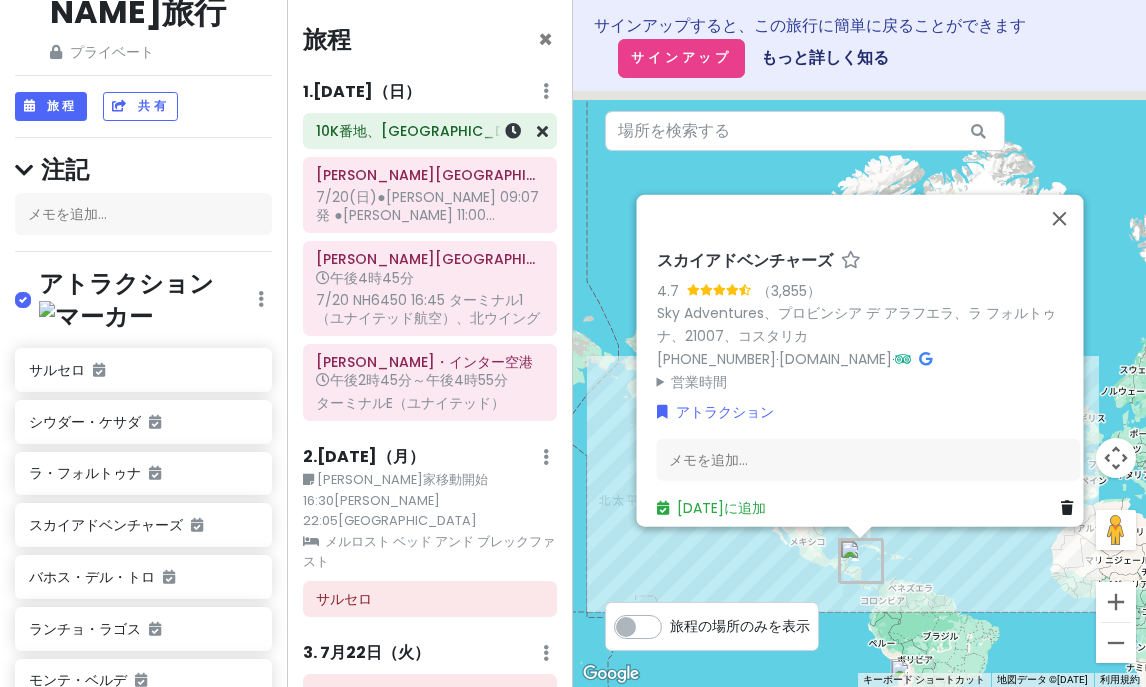 click on "10K番地、[GEOGRAPHIC_DATA]都市化地区、UTN前" at bounding box center (492, 131) 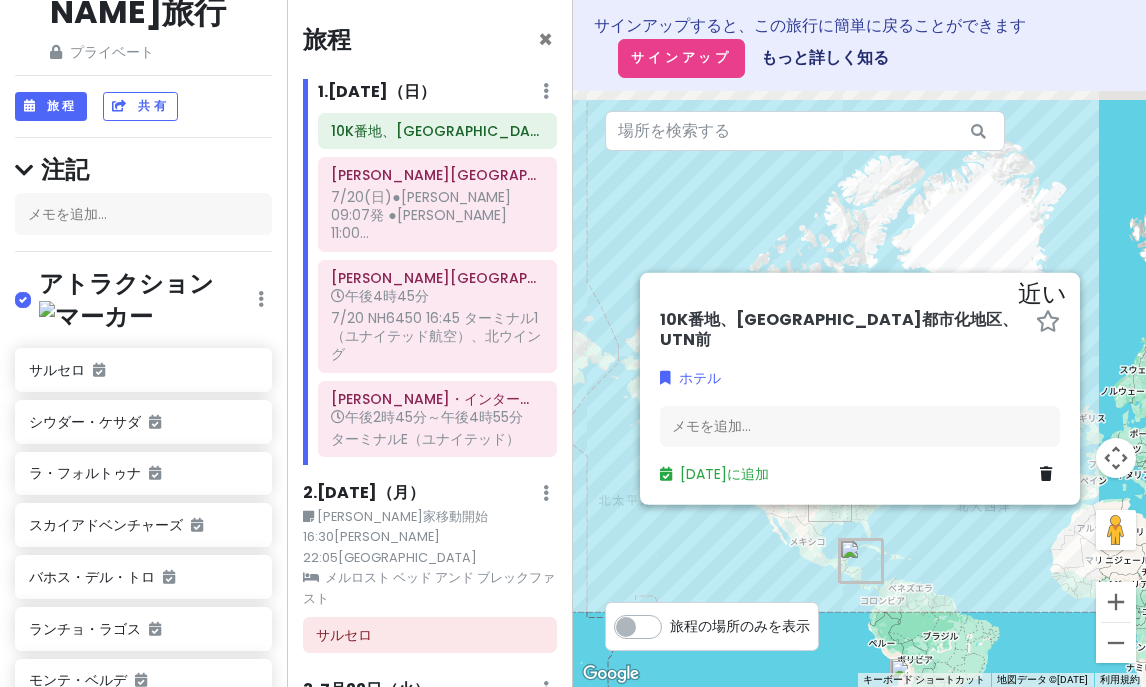 click on "メルロスト ベッド アンド ブレックファスト" at bounding box center (429, 587) 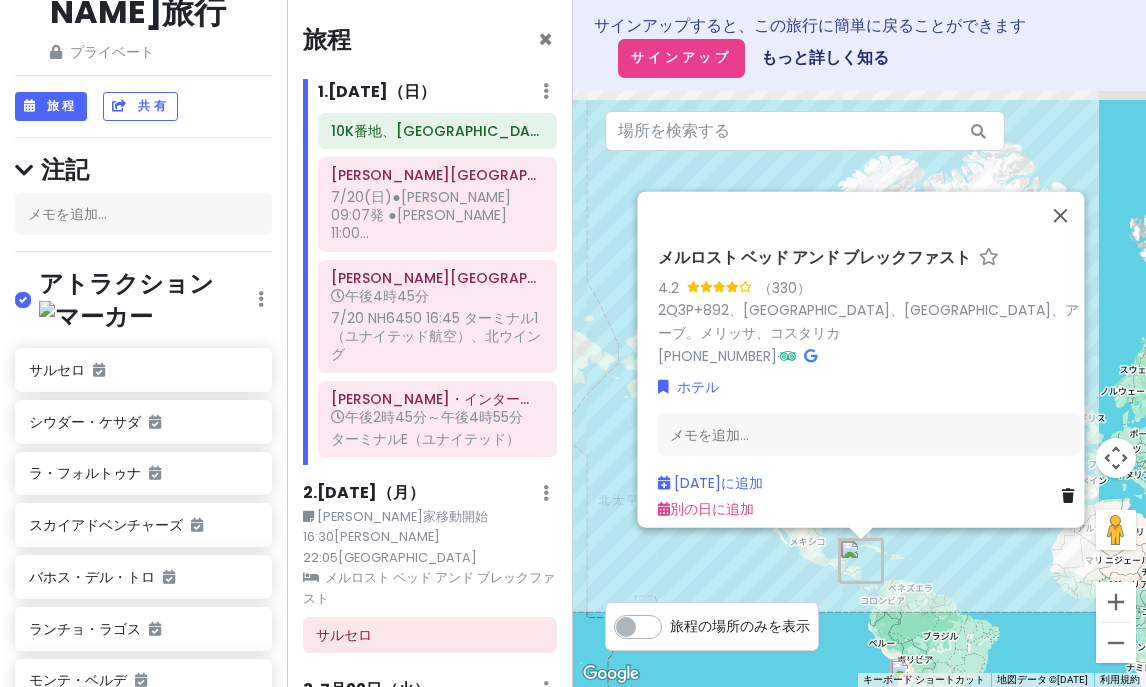 click on "メルロスト ベッド アンド ブレックファスト" at bounding box center [813, 257] 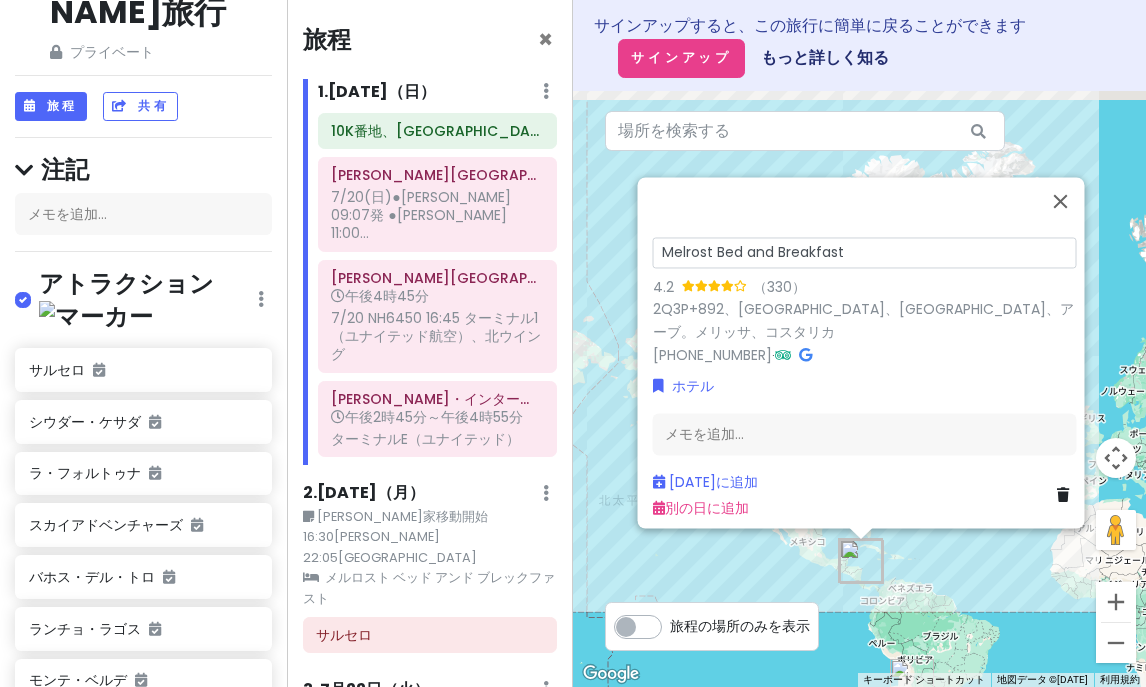 click on "Melrost Bed and Breakfast" at bounding box center (864, 253) 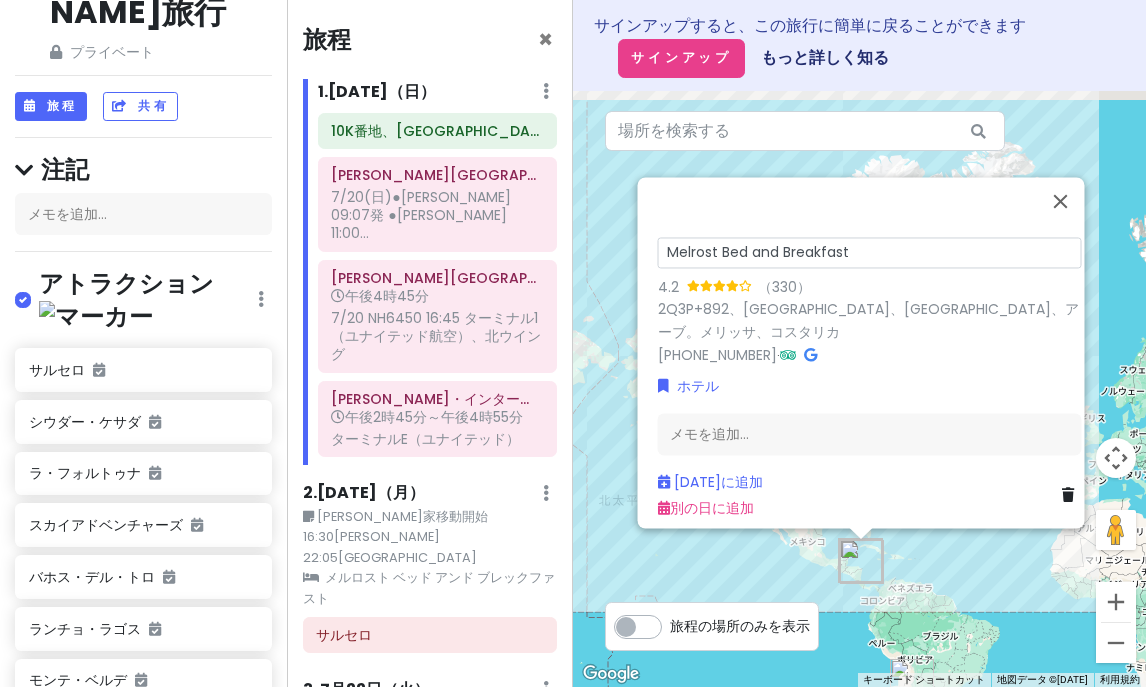 drag, startPoint x: 870, startPoint y: 242, endPoint x: 613, endPoint y: 238, distance: 257.03113 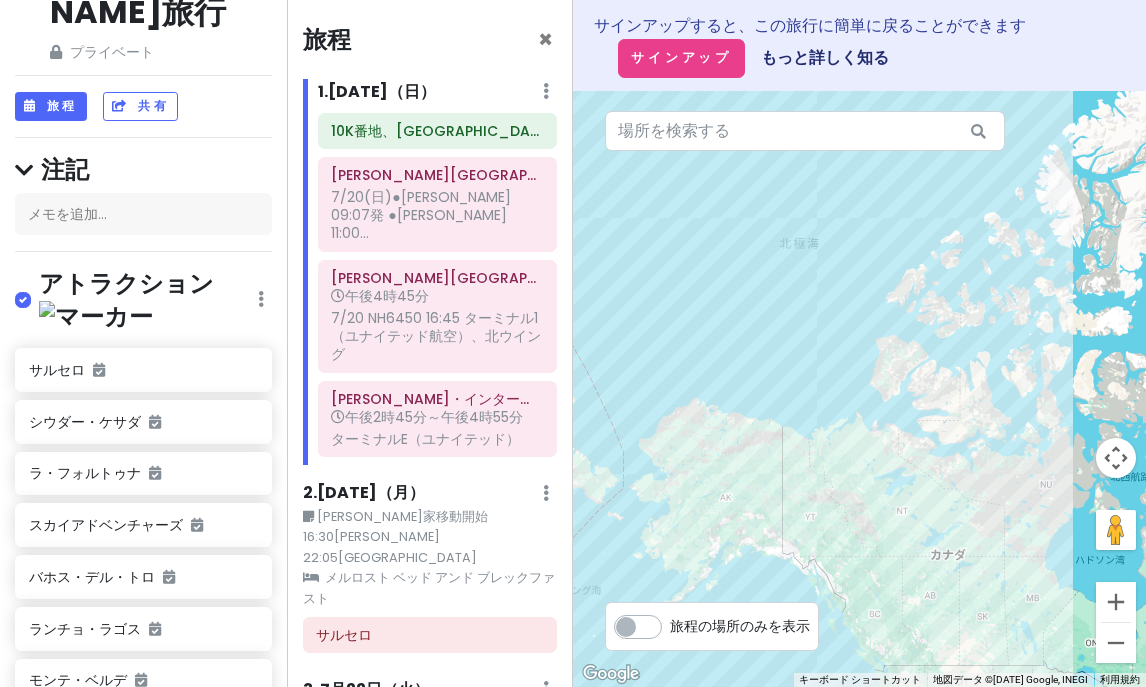 click on "メルロスト ベッド アンド ブレックファスト" at bounding box center (429, 587) 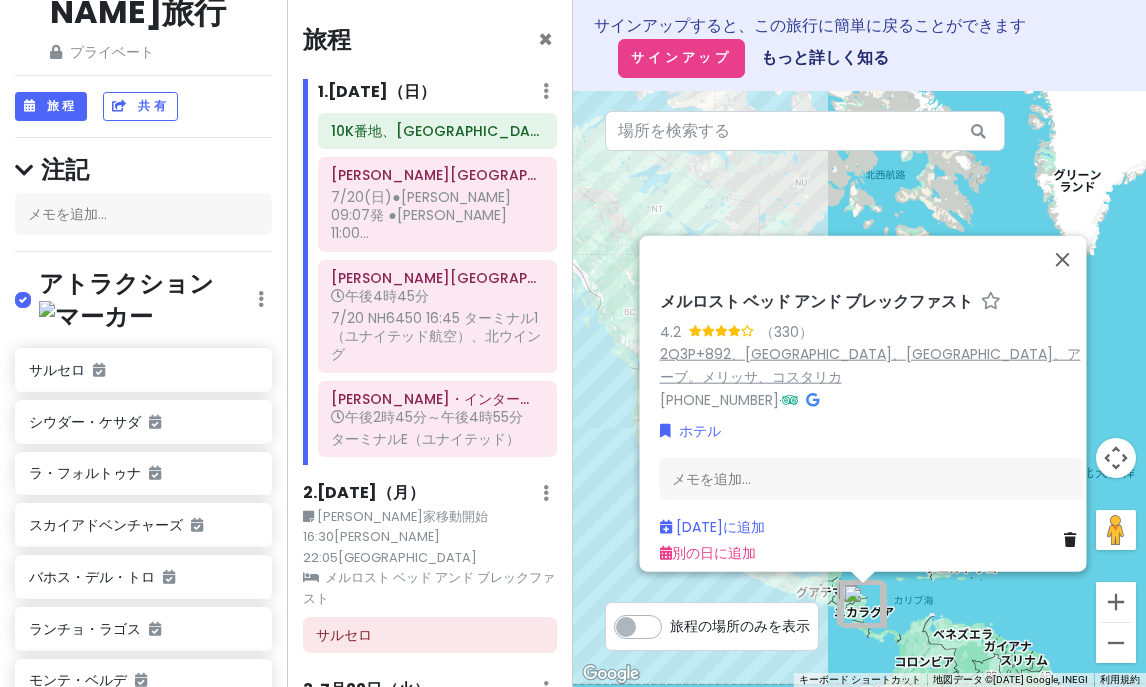 click on "2Q3P+892、[GEOGRAPHIC_DATA]、[GEOGRAPHIC_DATA]、アーブ。メリッサ、コスタリカ" at bounding box center (869, 365) 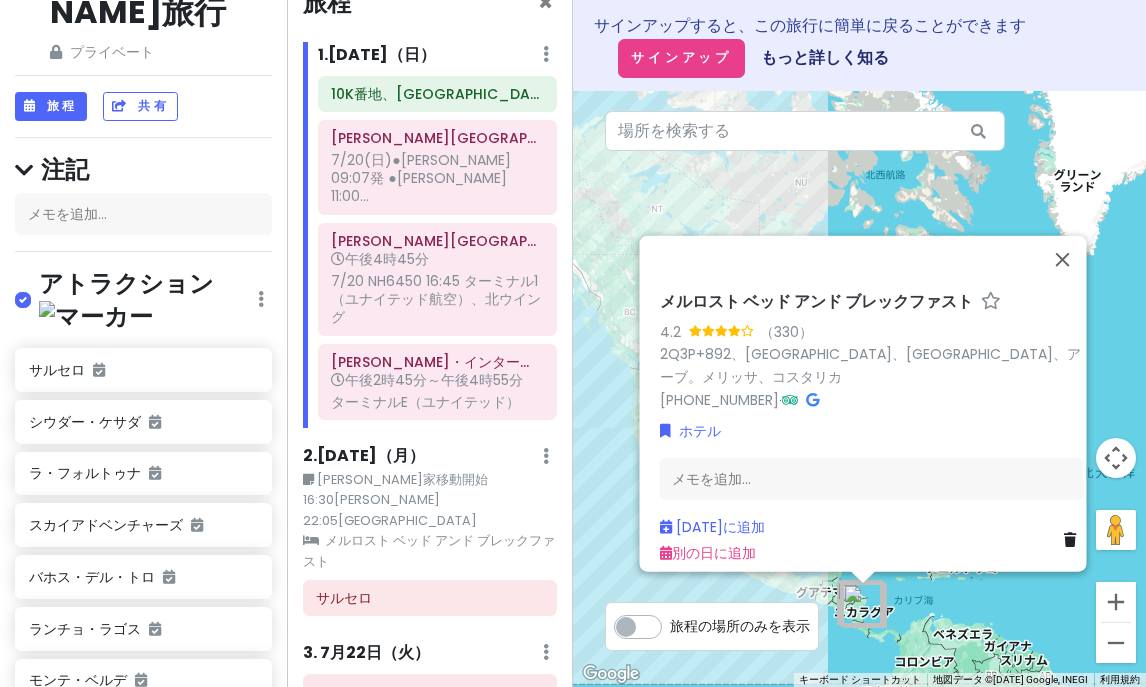 scroll, scrollTop: 35, scrollLeft: 0, axis: vertical 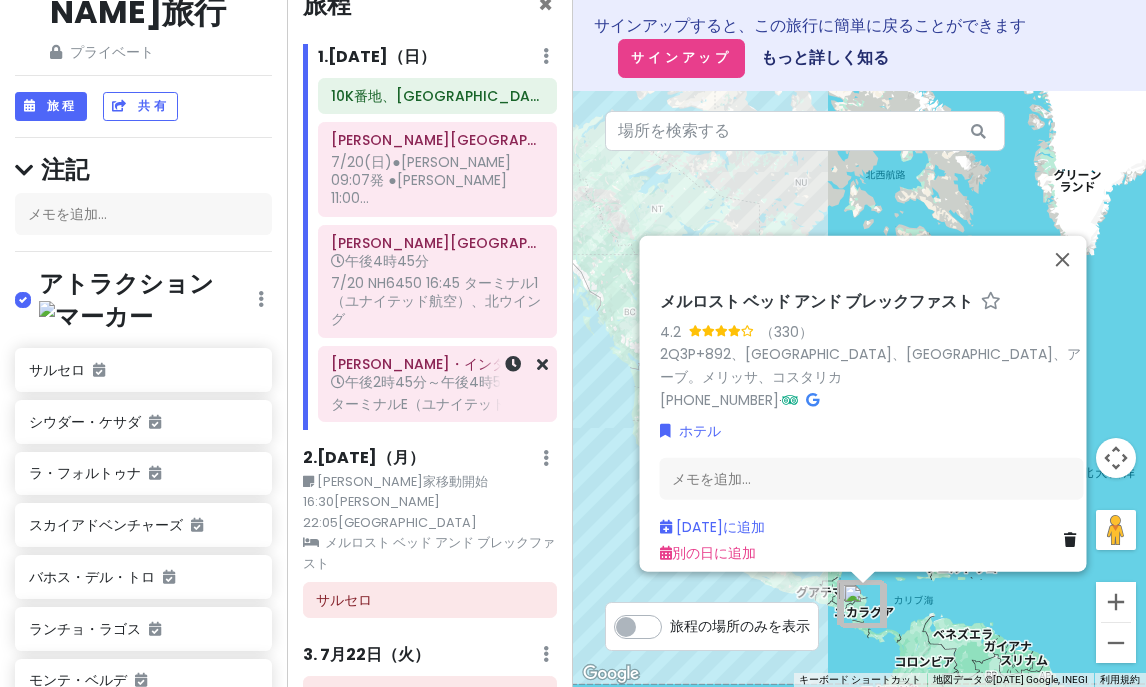 click on "[PERSON_NAME]・インター空港" at bounding box center [439, 364] 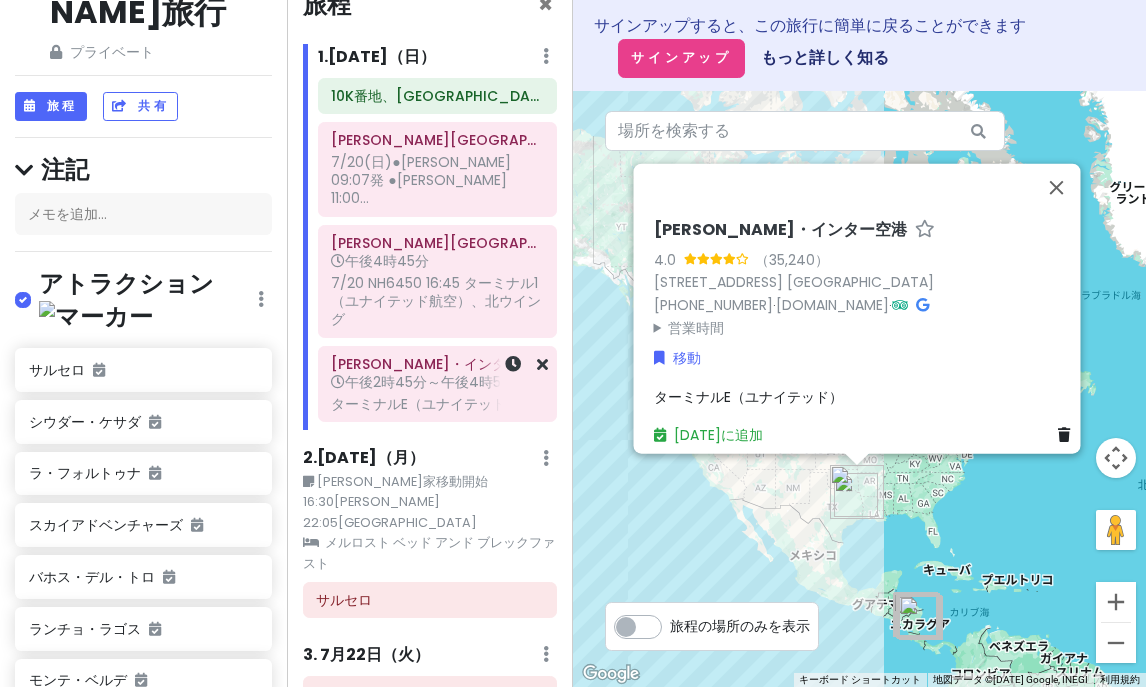 click on "[PERSON_NAME]・インター空港 午後2時45分～午後4時55分 ターミナルE（ユナイテッド）" at bounding box center [437, 384] 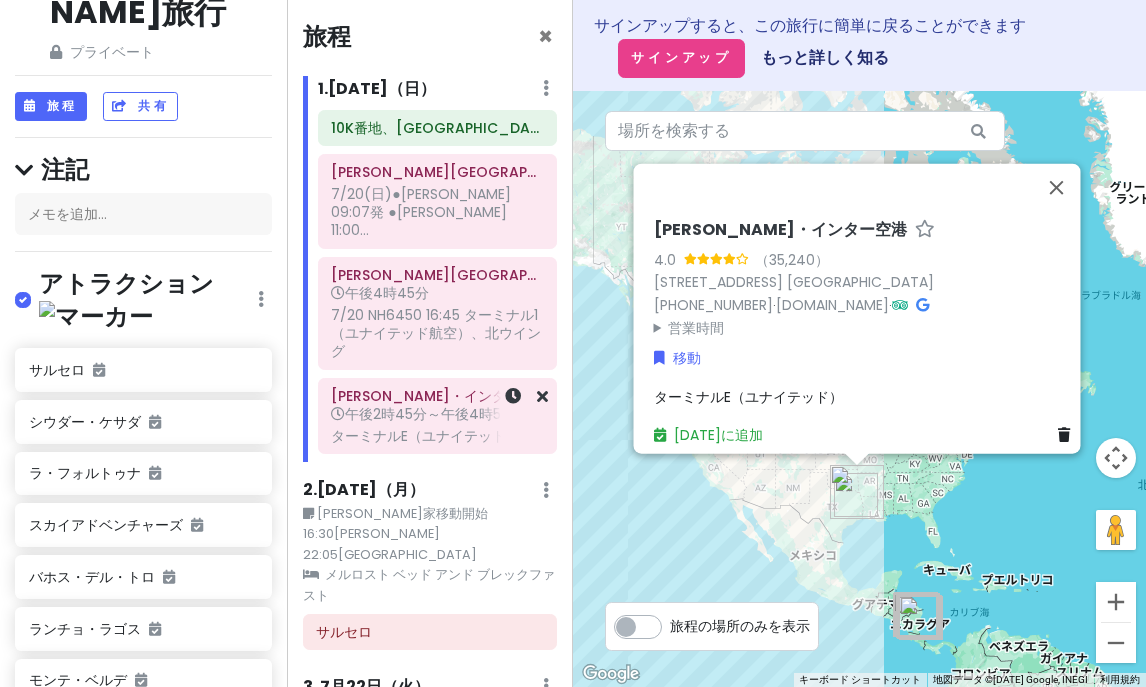 scroll, scrollTop: 0, scrollLeft: 0, axis: both 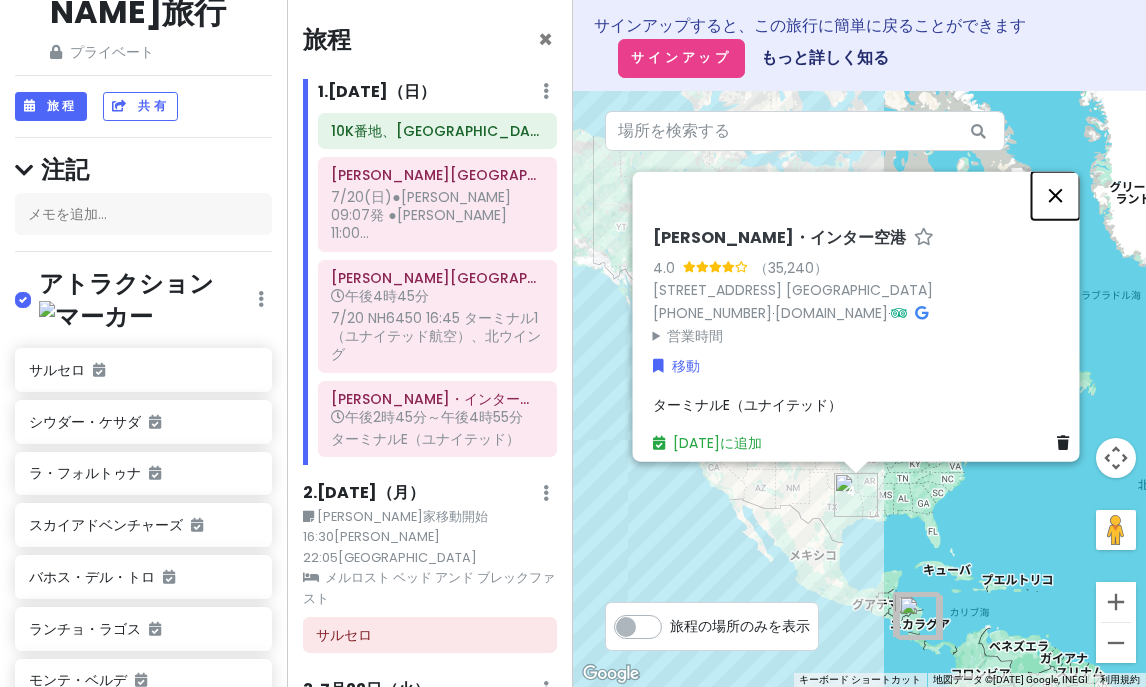click at bounding box center [1055, 196] 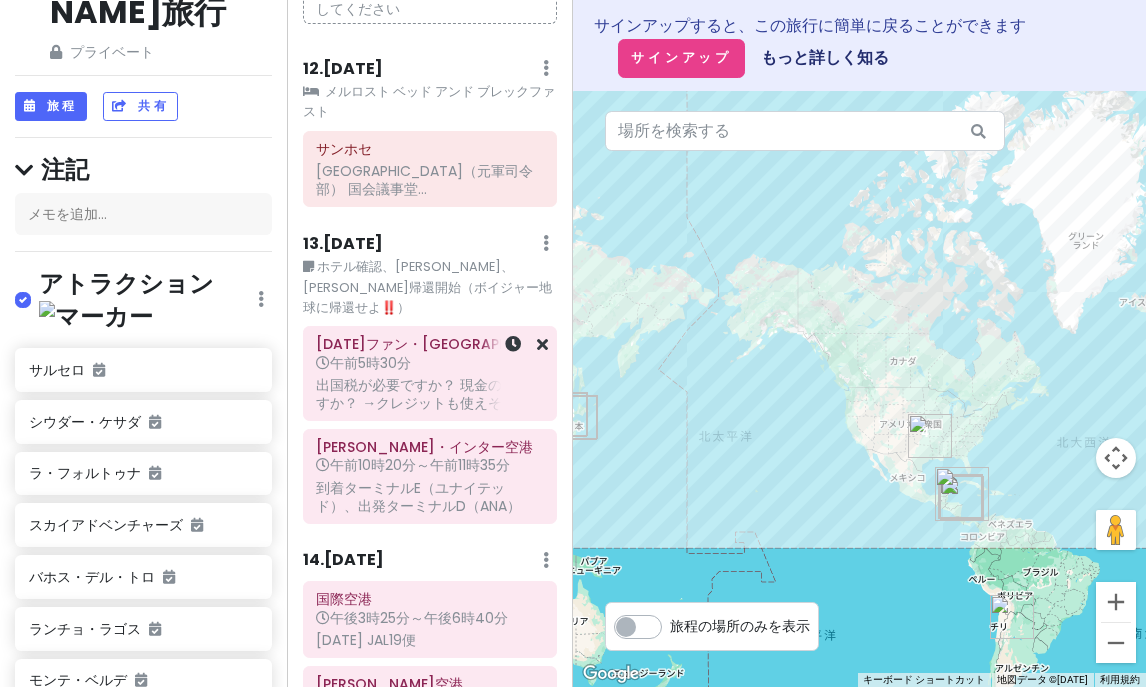 scroll, scrollTop: 1649, scrollLeft: 0, axis: vertical 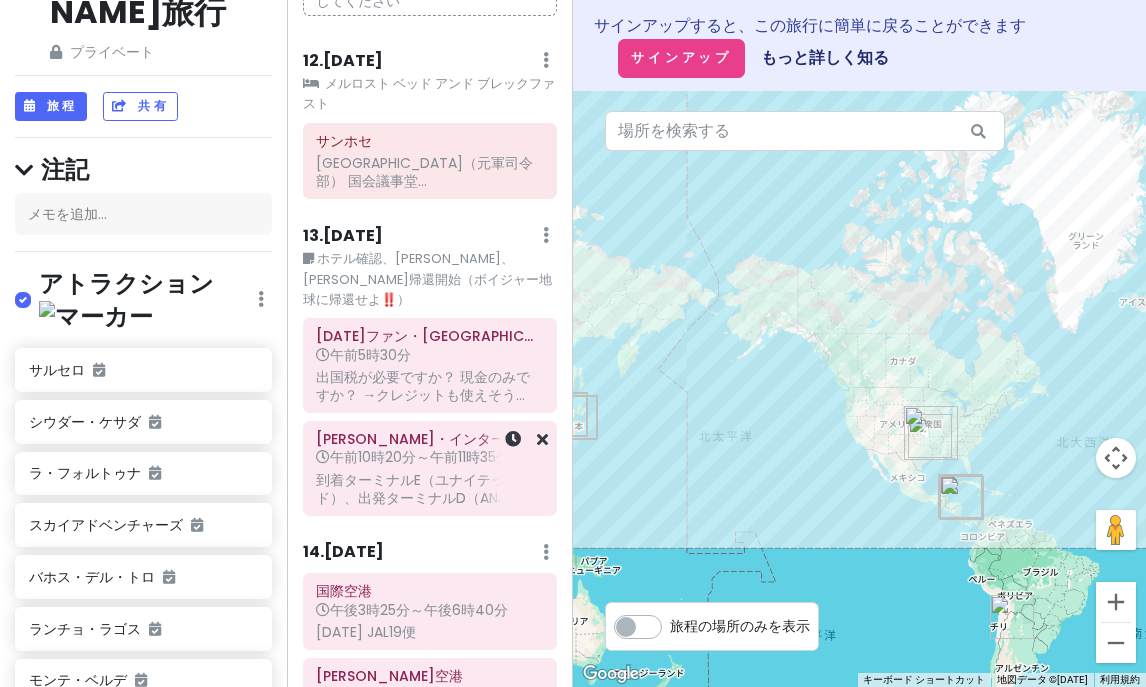 click on "到着ターミナルE（ユナイテッド）、出発ターミナルD（ANA）" at bounding box center [420, -1434] 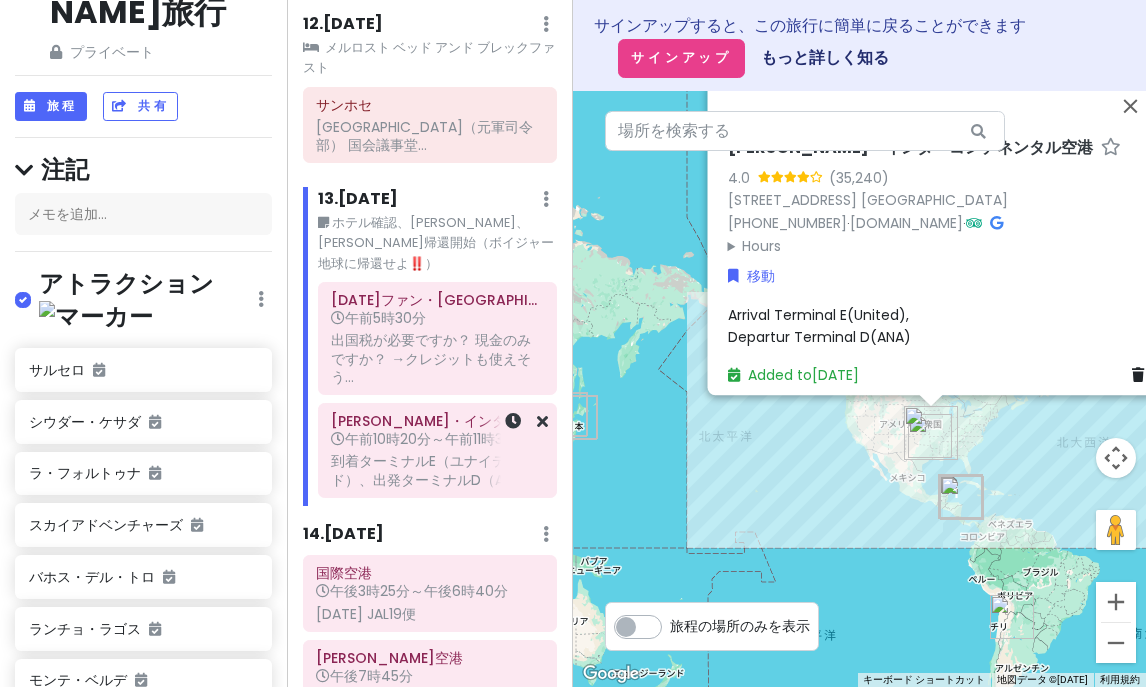 scroll, scrollTop: 1631, scrollLeft: 0, axis: vertical 